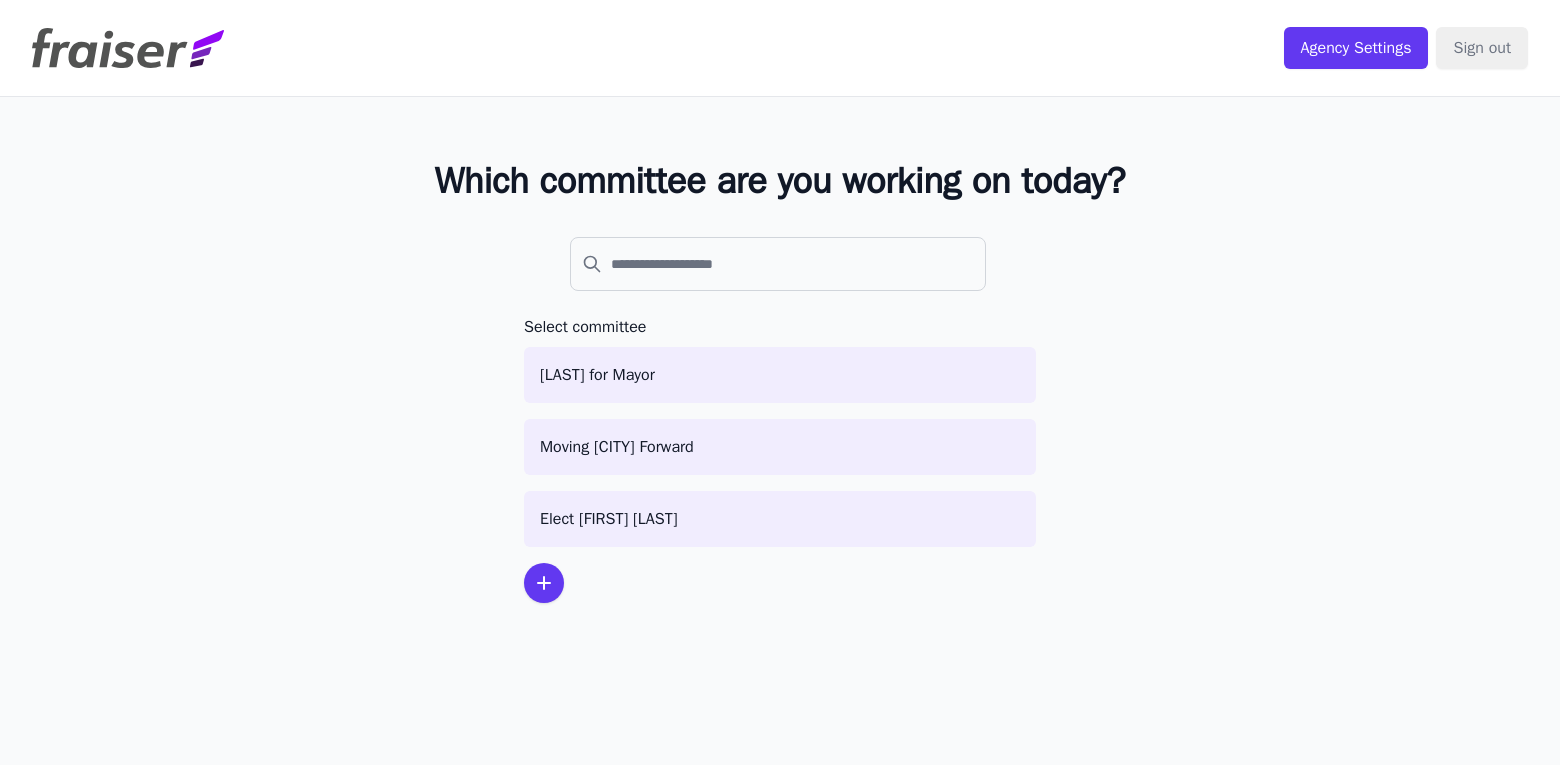 scroll, scrollTop: 0, scrollLeft: 0, axis: both 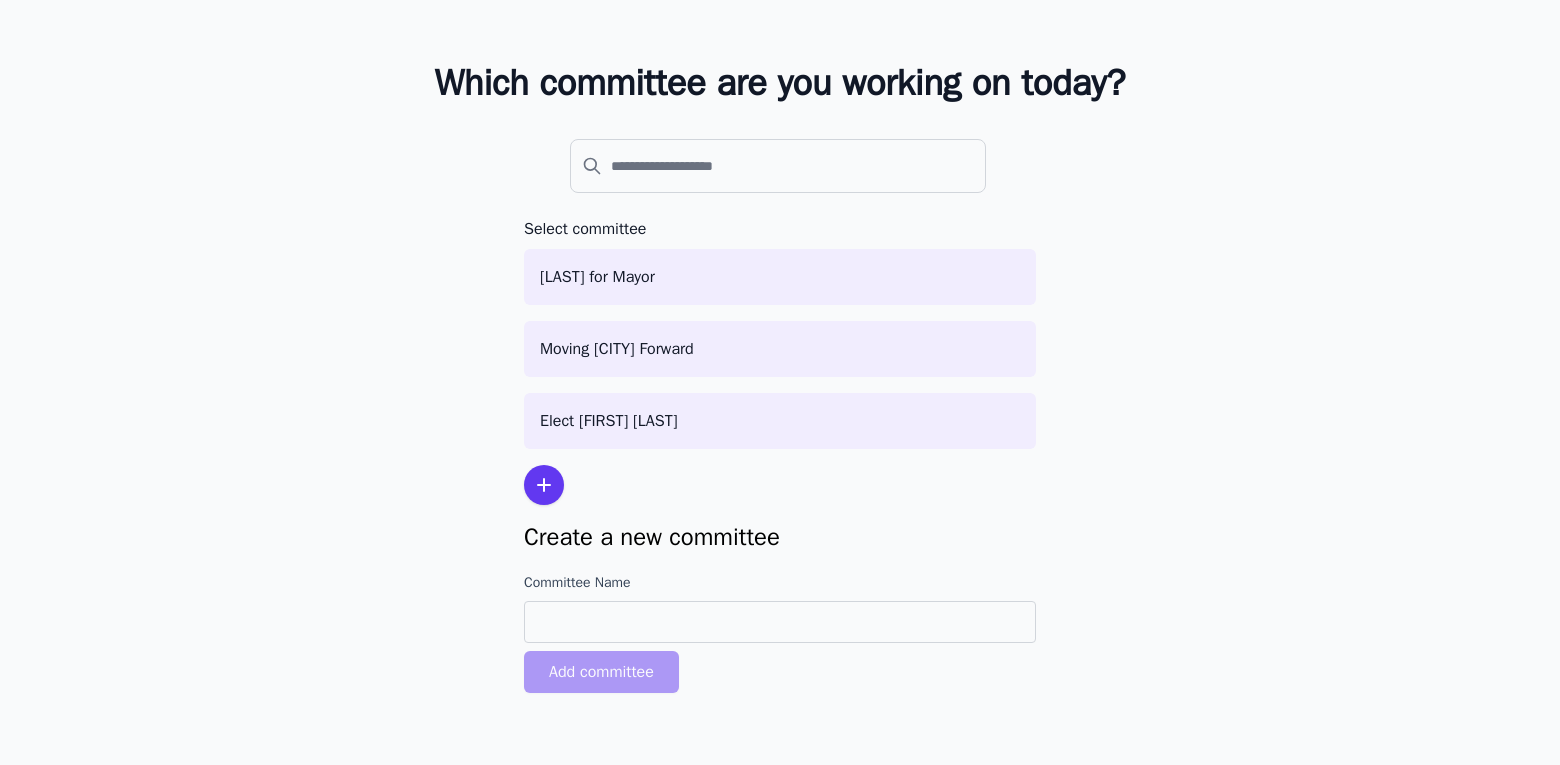 type 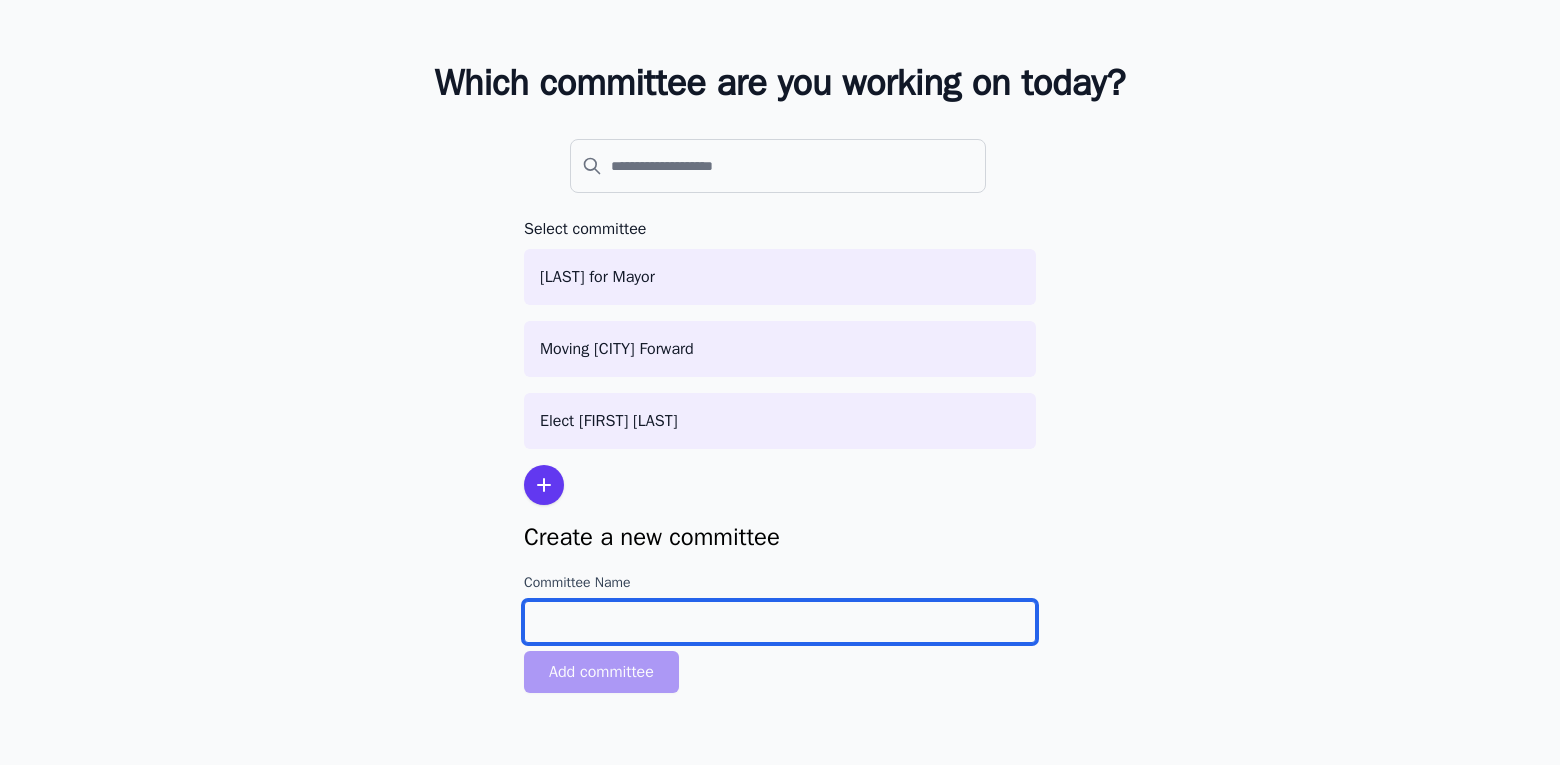 click on "Committee Name" at bounding box center (780, 622) 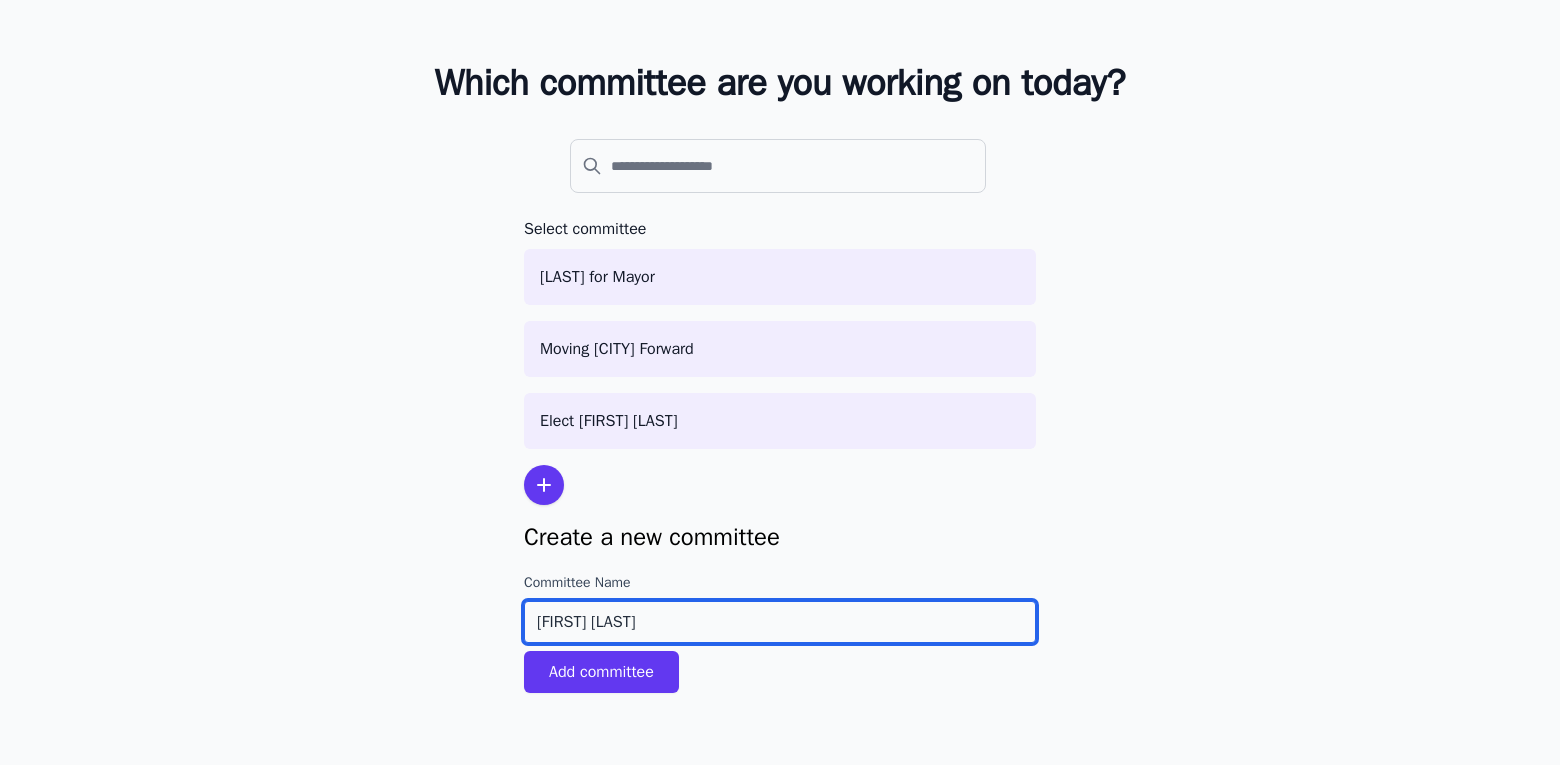 type on "[FIRST] [LAST]" 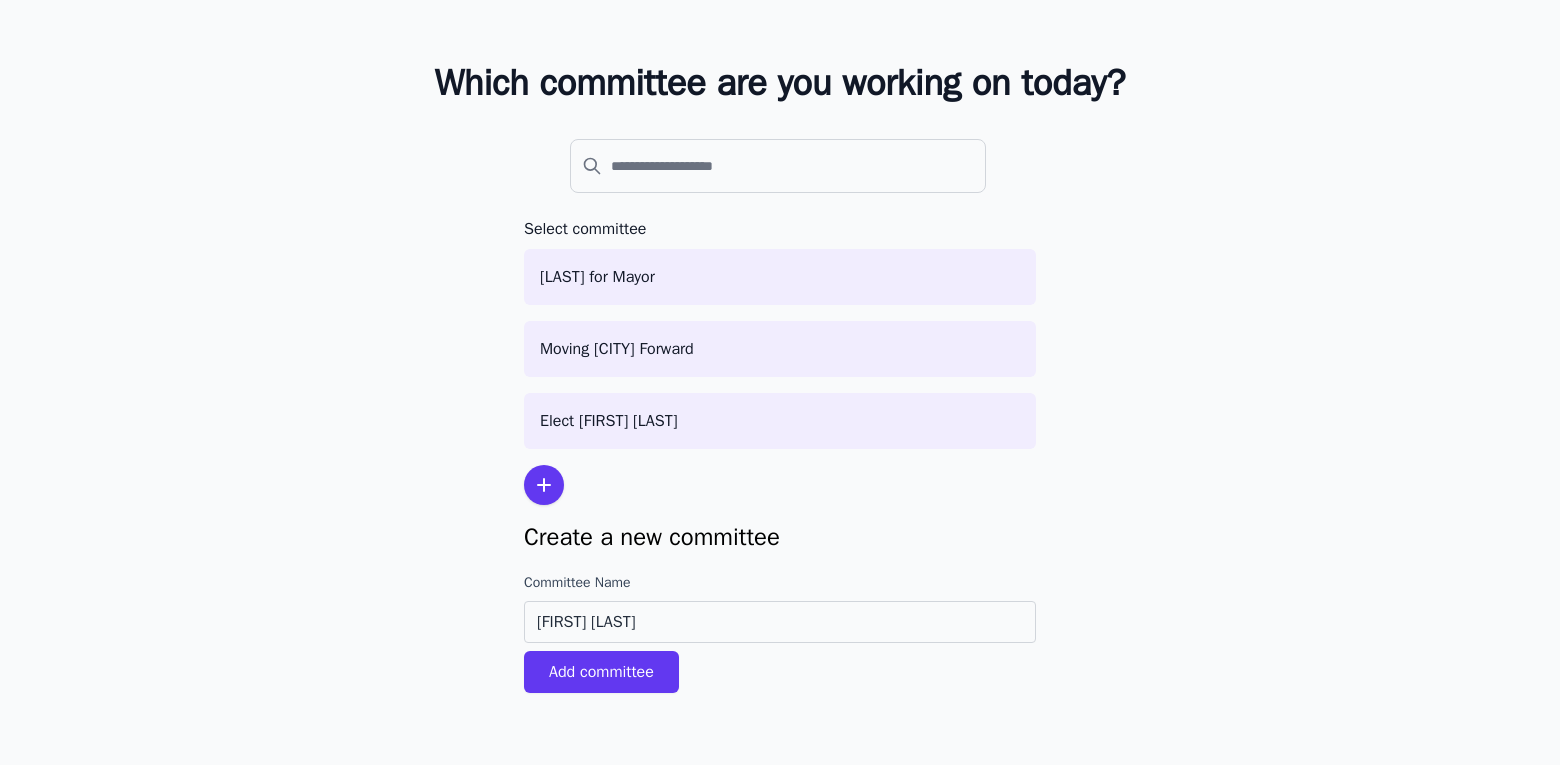 click on "Which committee are you working on today? Select committee [NAME] for Mayor Moving [CITY] Forward Elect [NAME] Committee Name [NAME] Add committee" at bounding box center (780, 382) 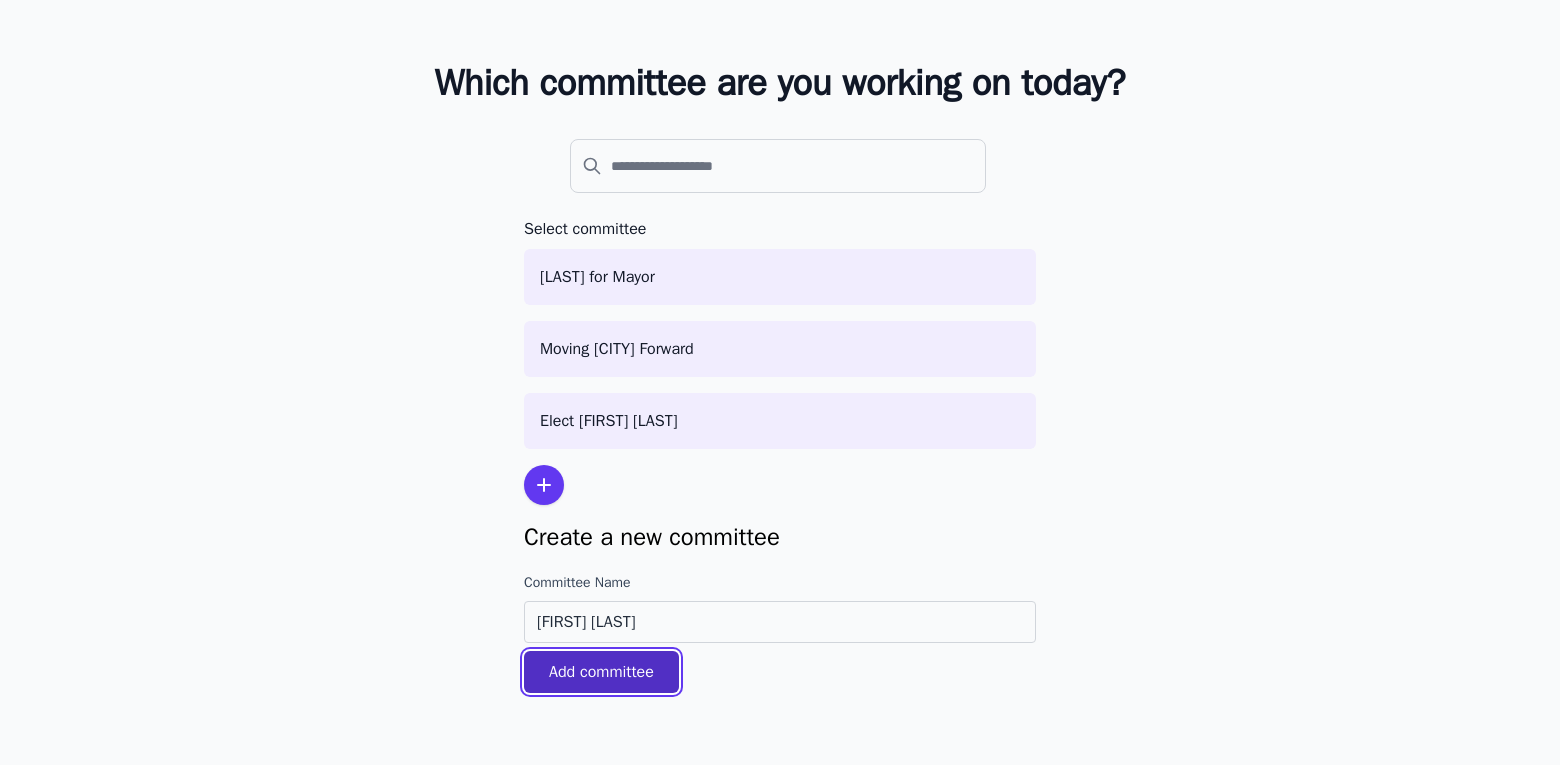 click on "Add committee" at bounding box center (601, 672) 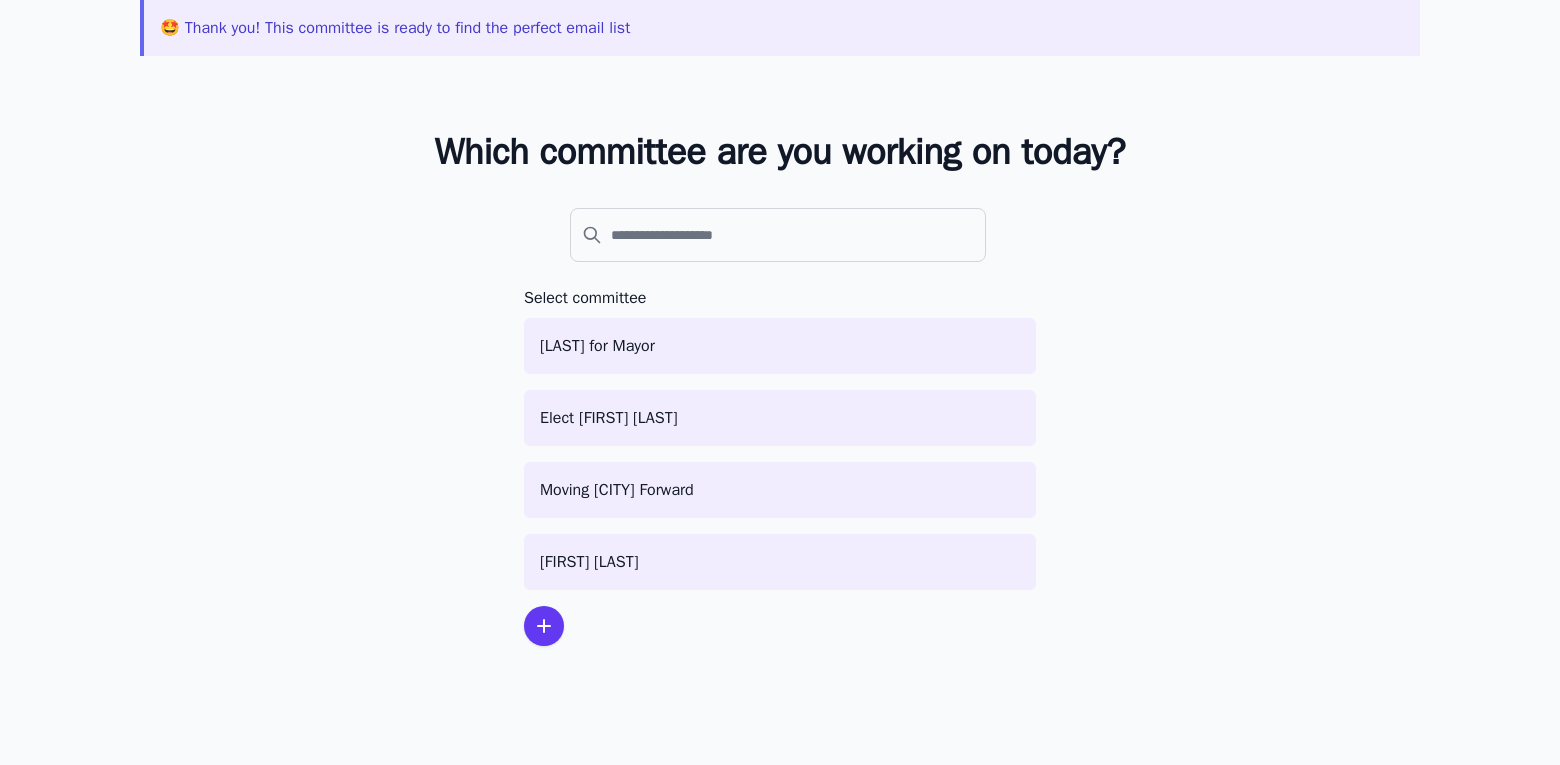 scroll, scrollTop: 97, scrollLeft: 0, axis: vertical 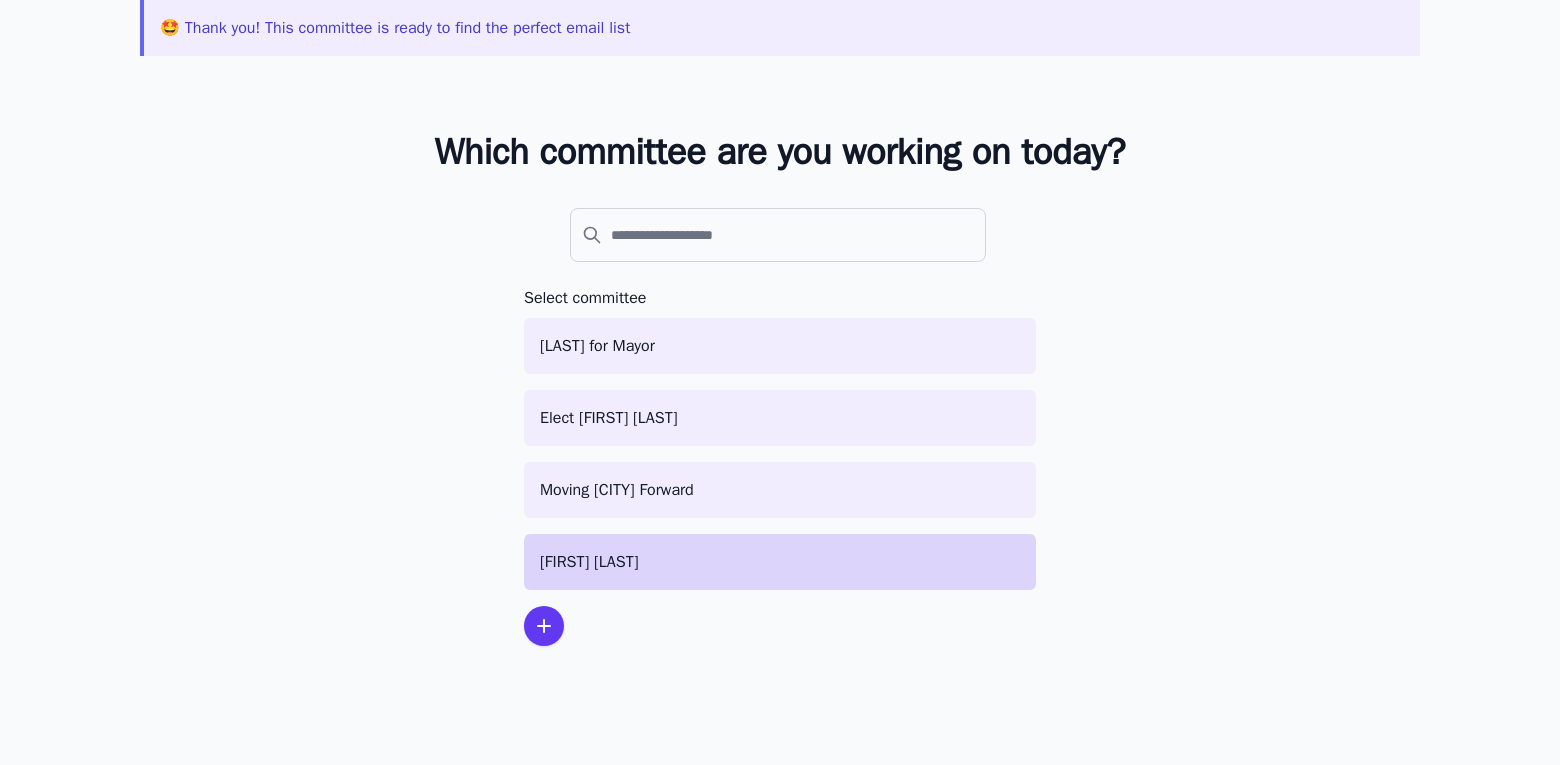click on "[FIRST] [LAST]" at bounding box center [780, 562] 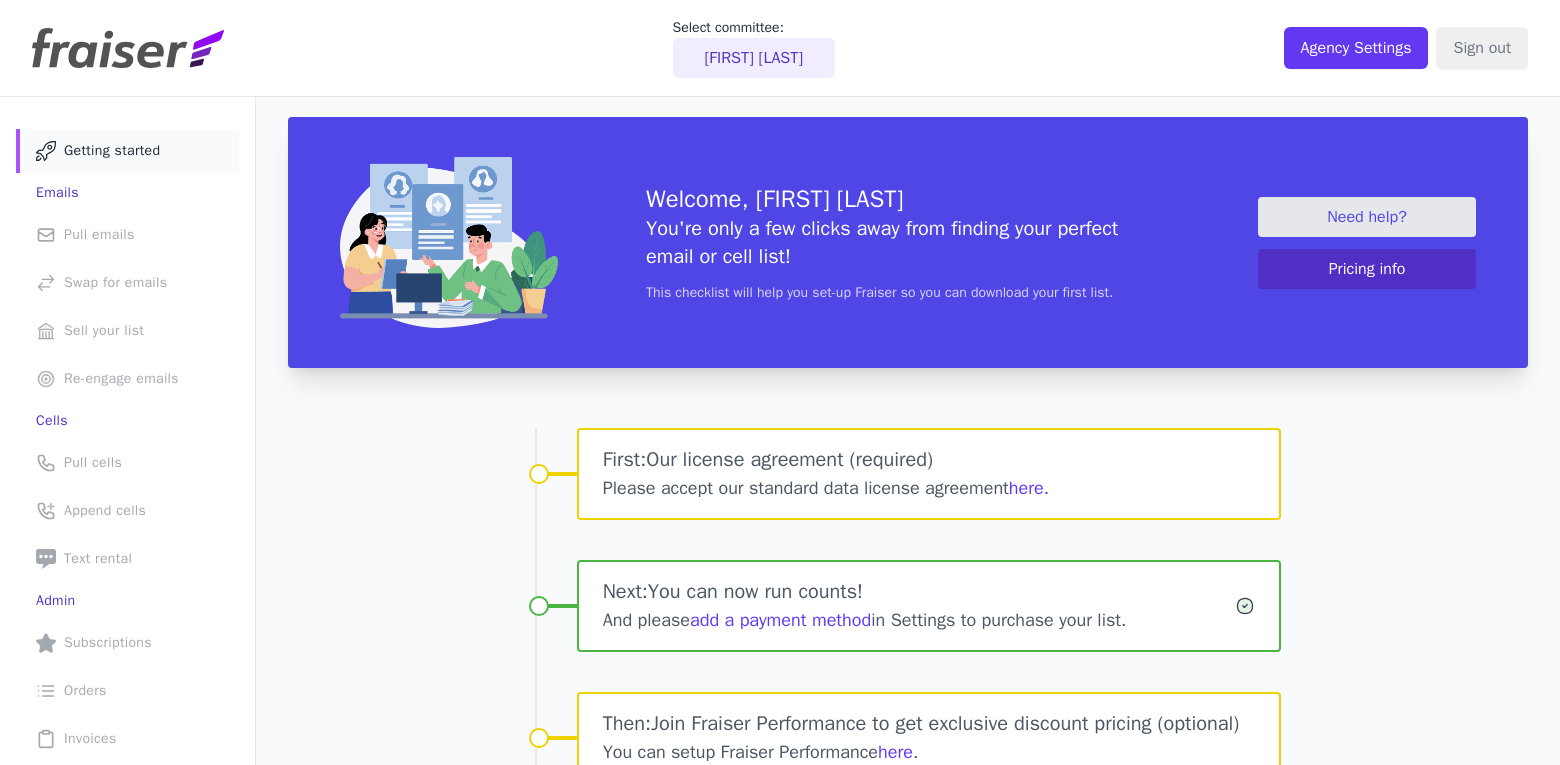 scroll, scrollTop: 0, scrollLeft: 0, axis: both 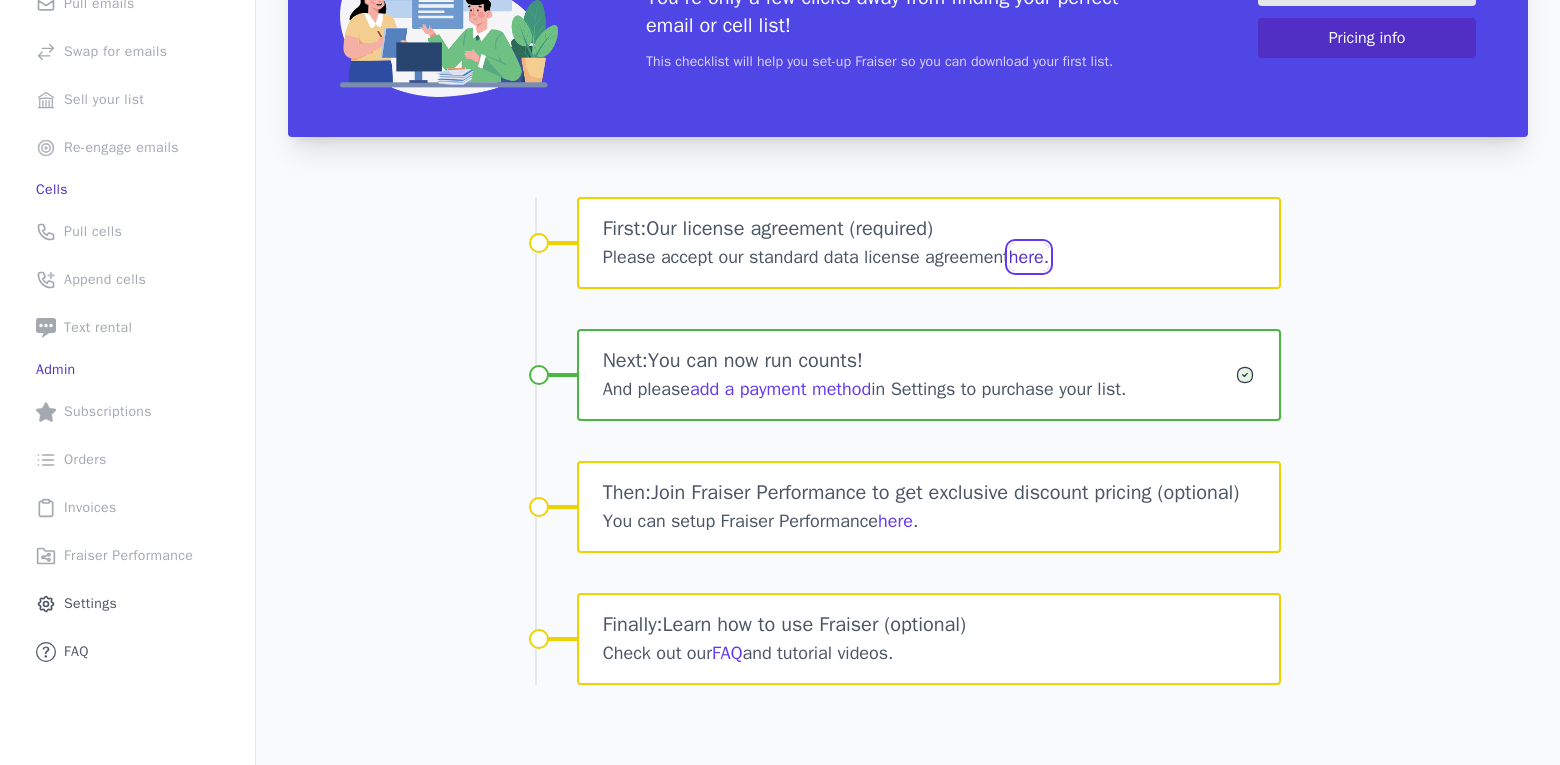 click on "here." at bounding box center [1029, 257] 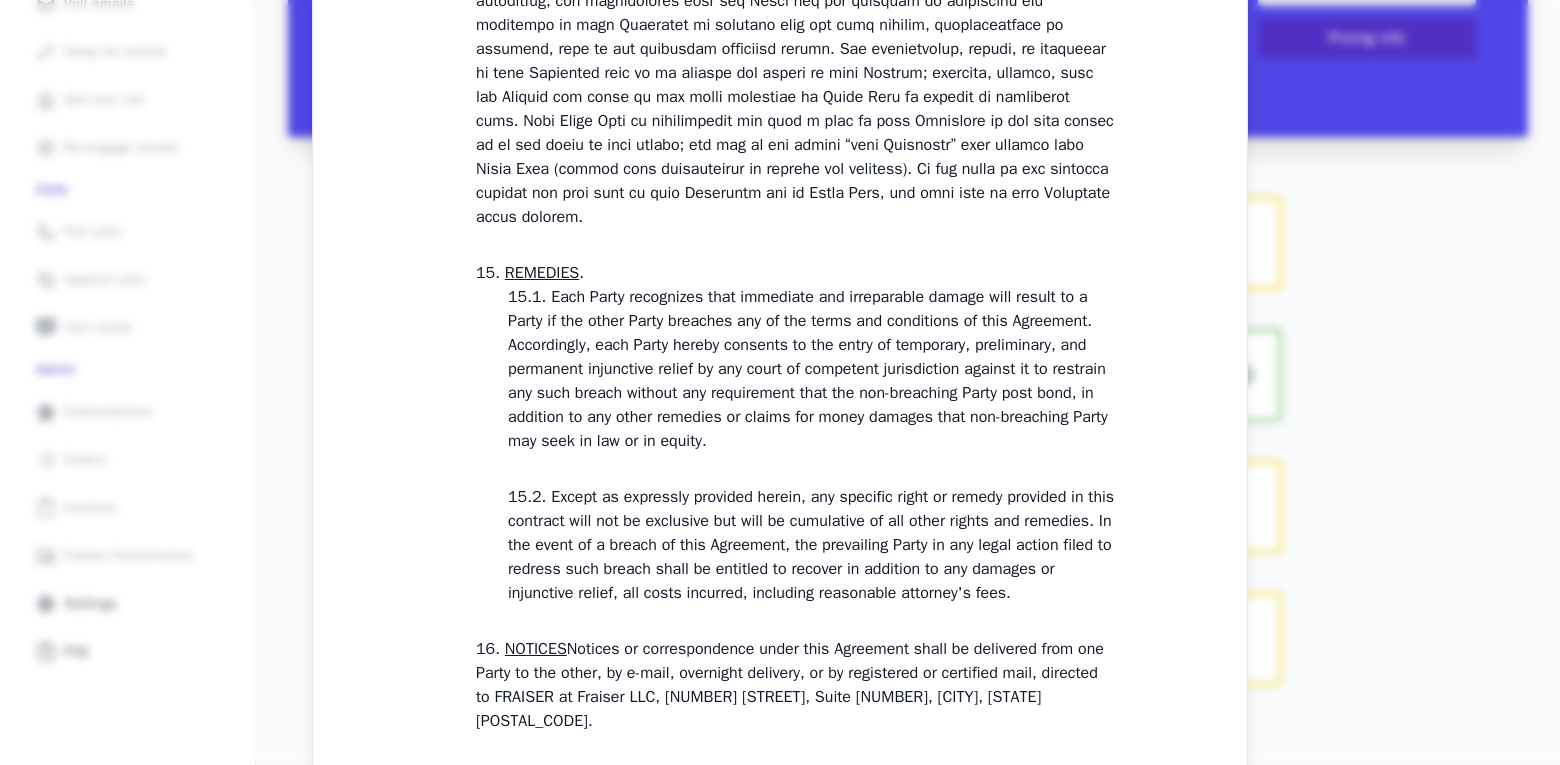 scroll, scrollTop: 5810, scrollLeft: 0, axis: vertical 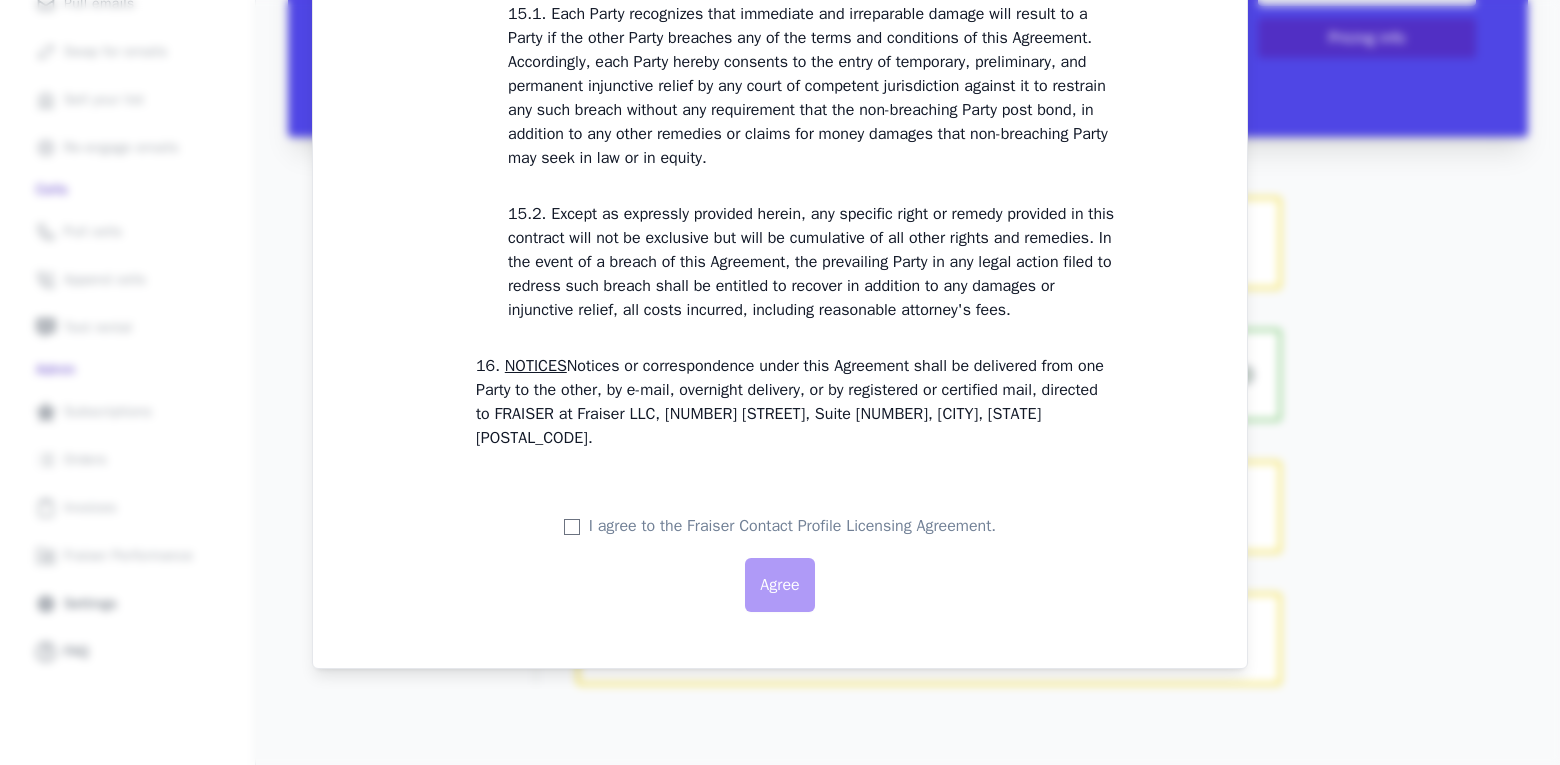 click on "I agree to the Fraiser Contact Profile Licensing Agreement.
Agree" at bounding box center [780, 569] 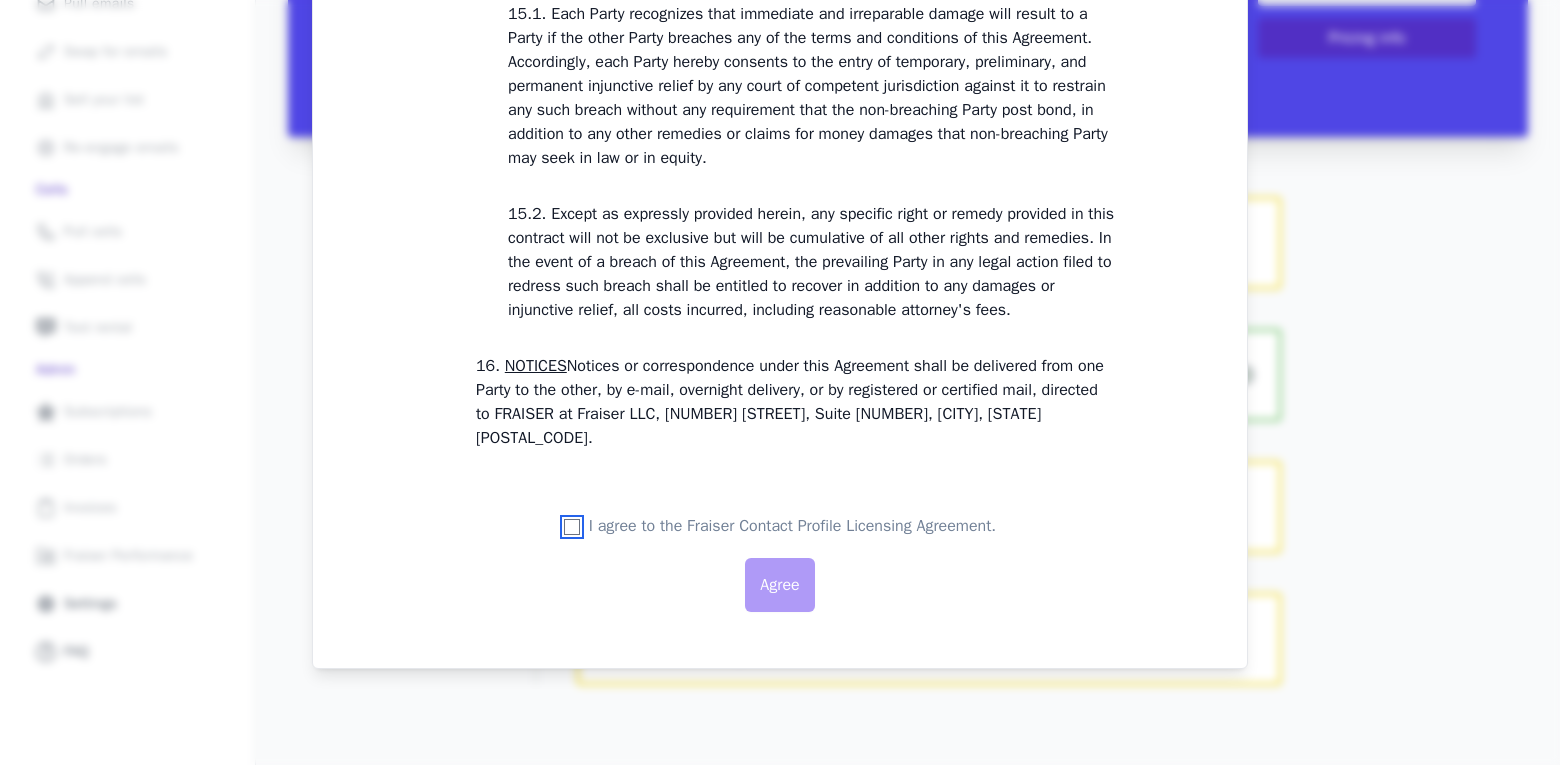 click on "I agree to the Fraiser Contact Profile Licensing Agreement." at bounding box center (572, 527) 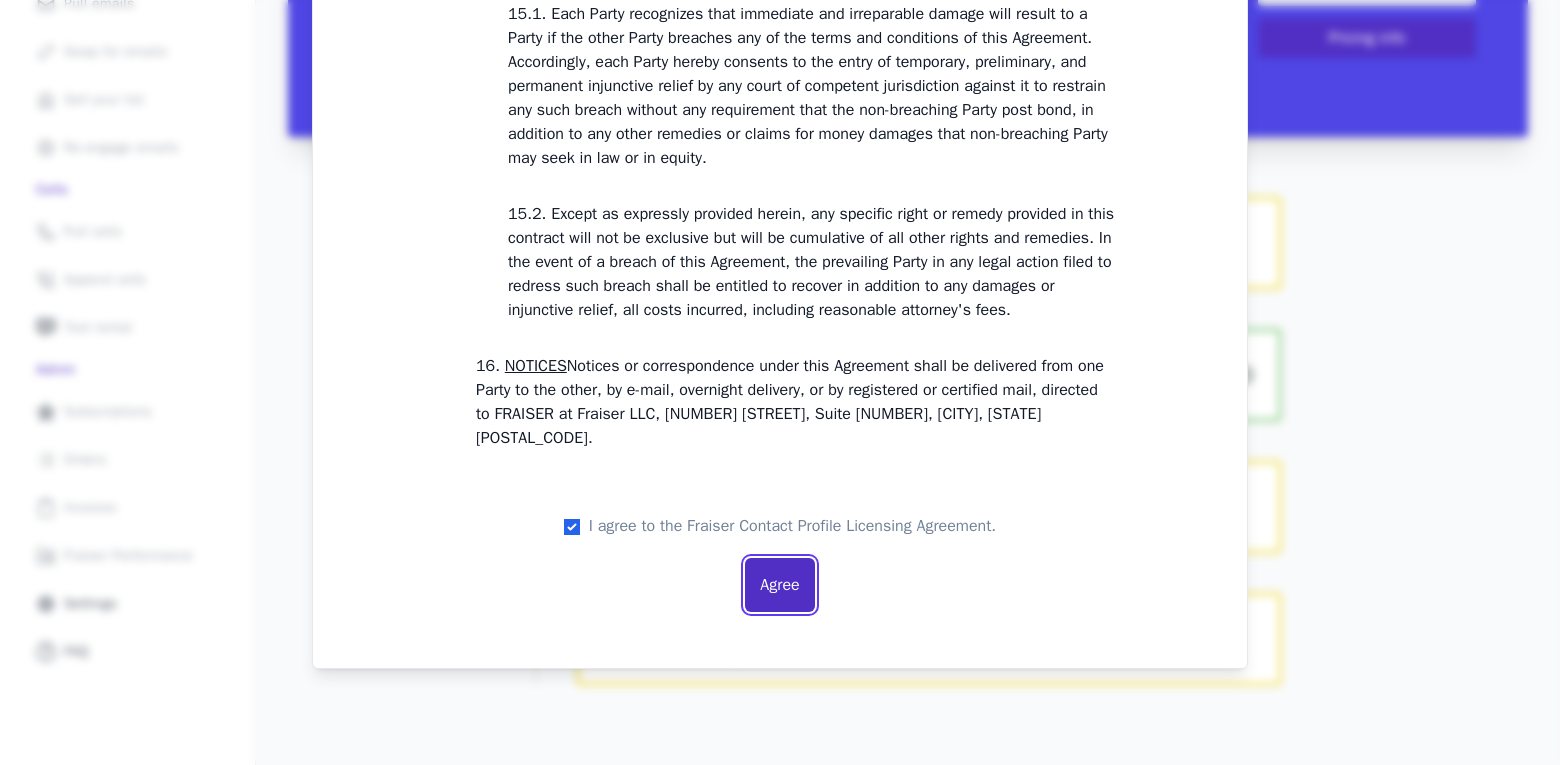 click on "Agree" at bounding box center [779, 585] 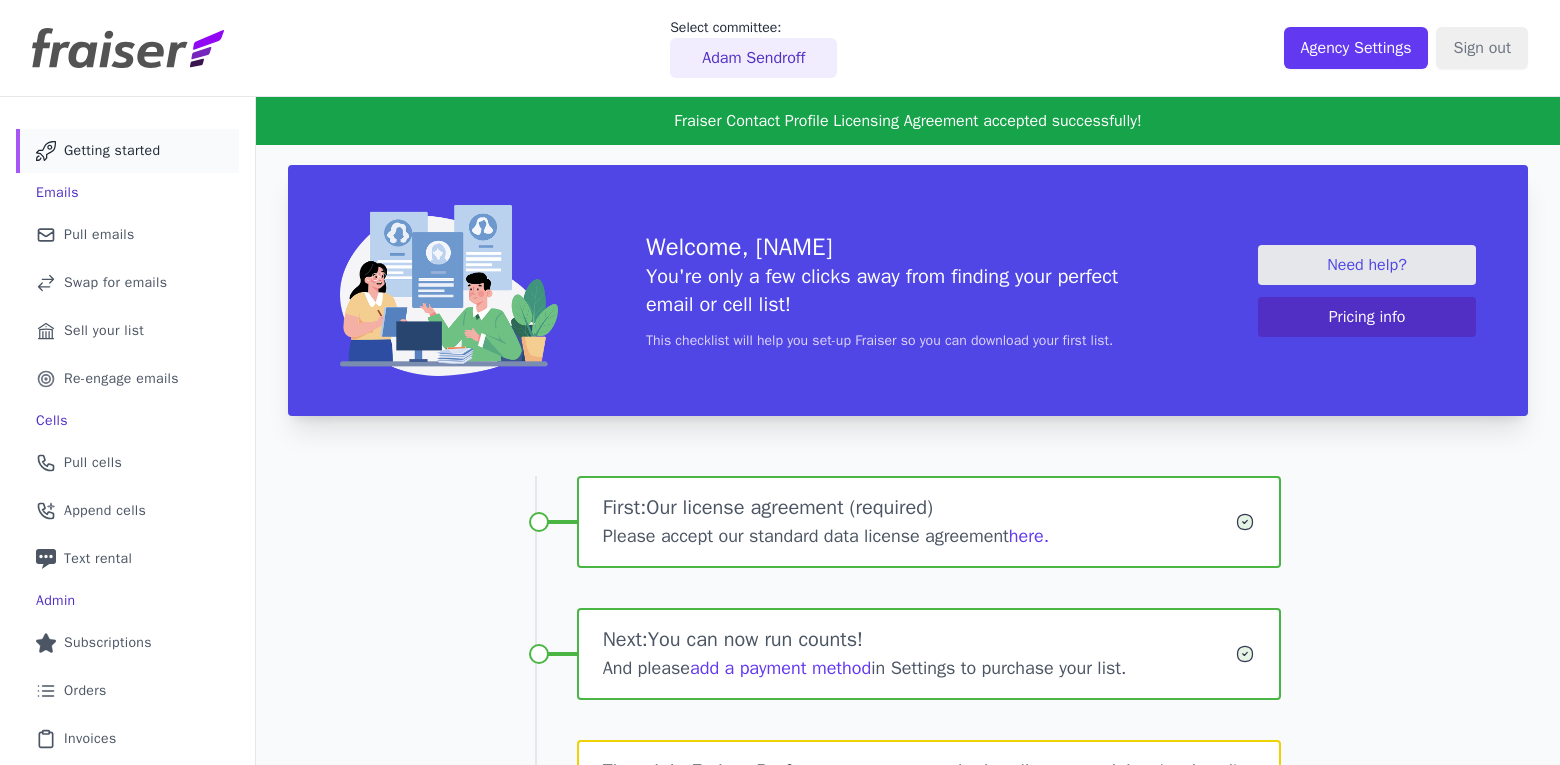 scroll, scrollTop: 0, scrollLeft: 0, axis: both 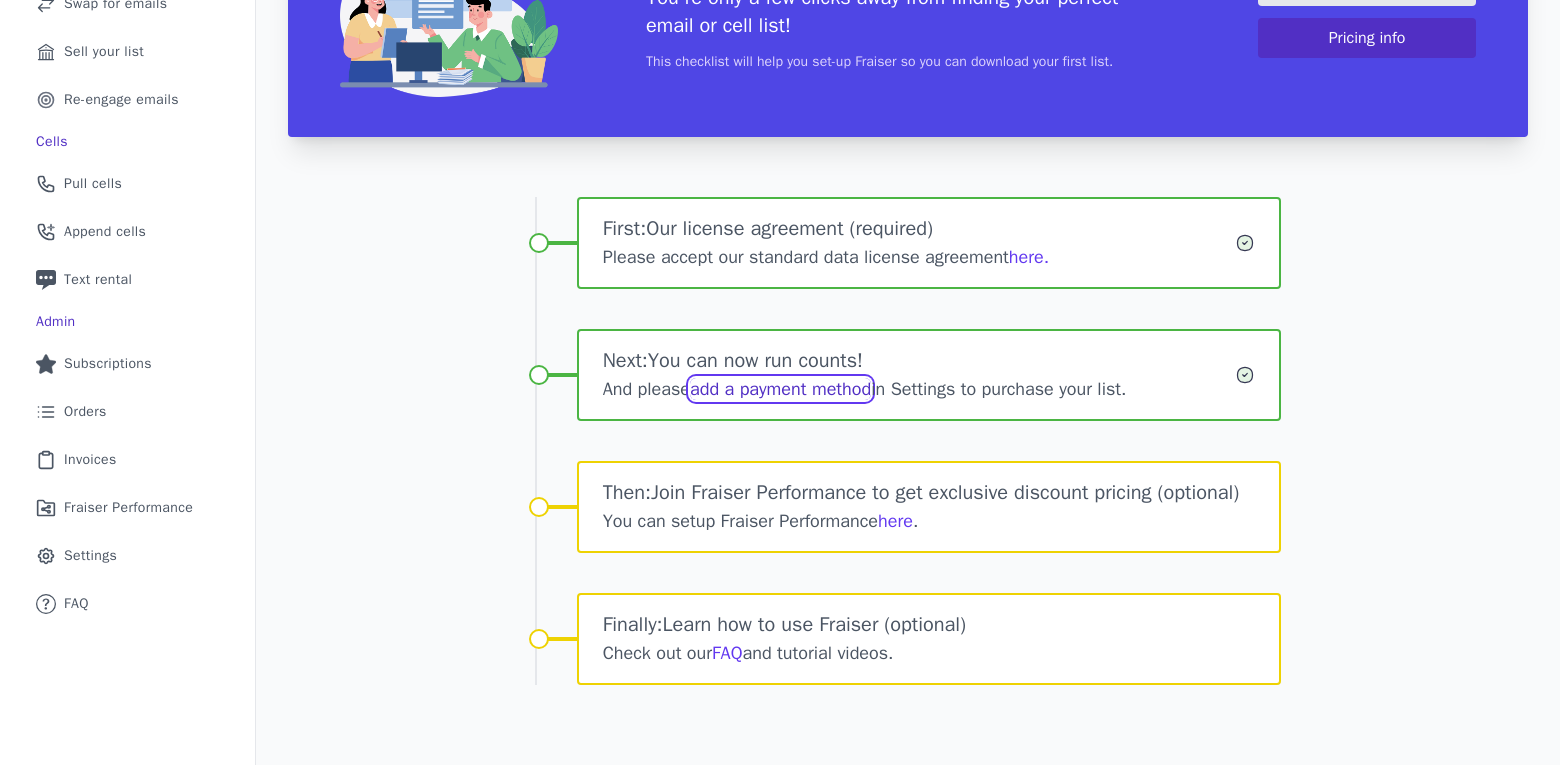 click on "add a payment method" at bounding box center (780, 389) 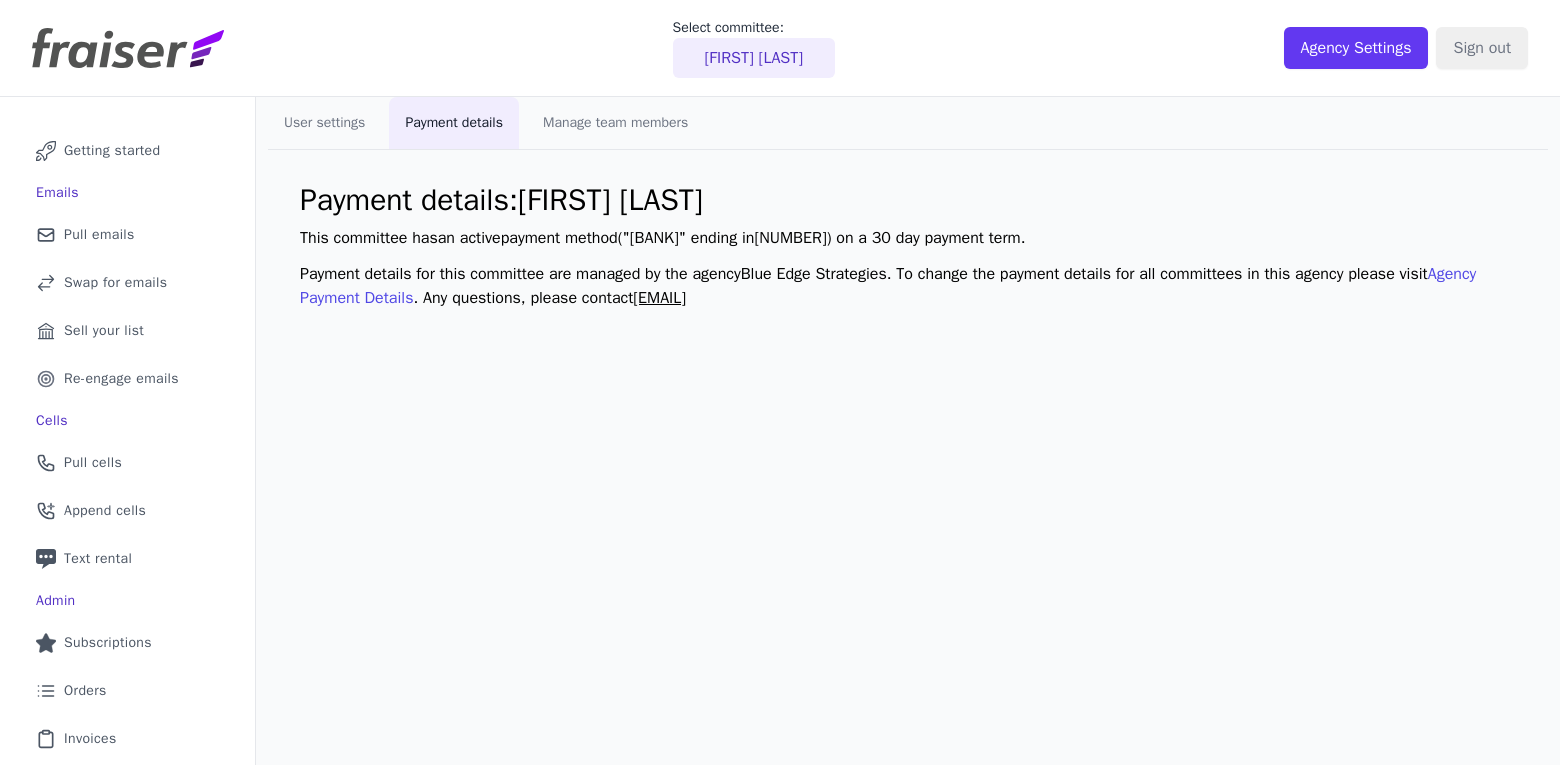scroll, scrollTop: 0, scrollLeft: 0, axis: both 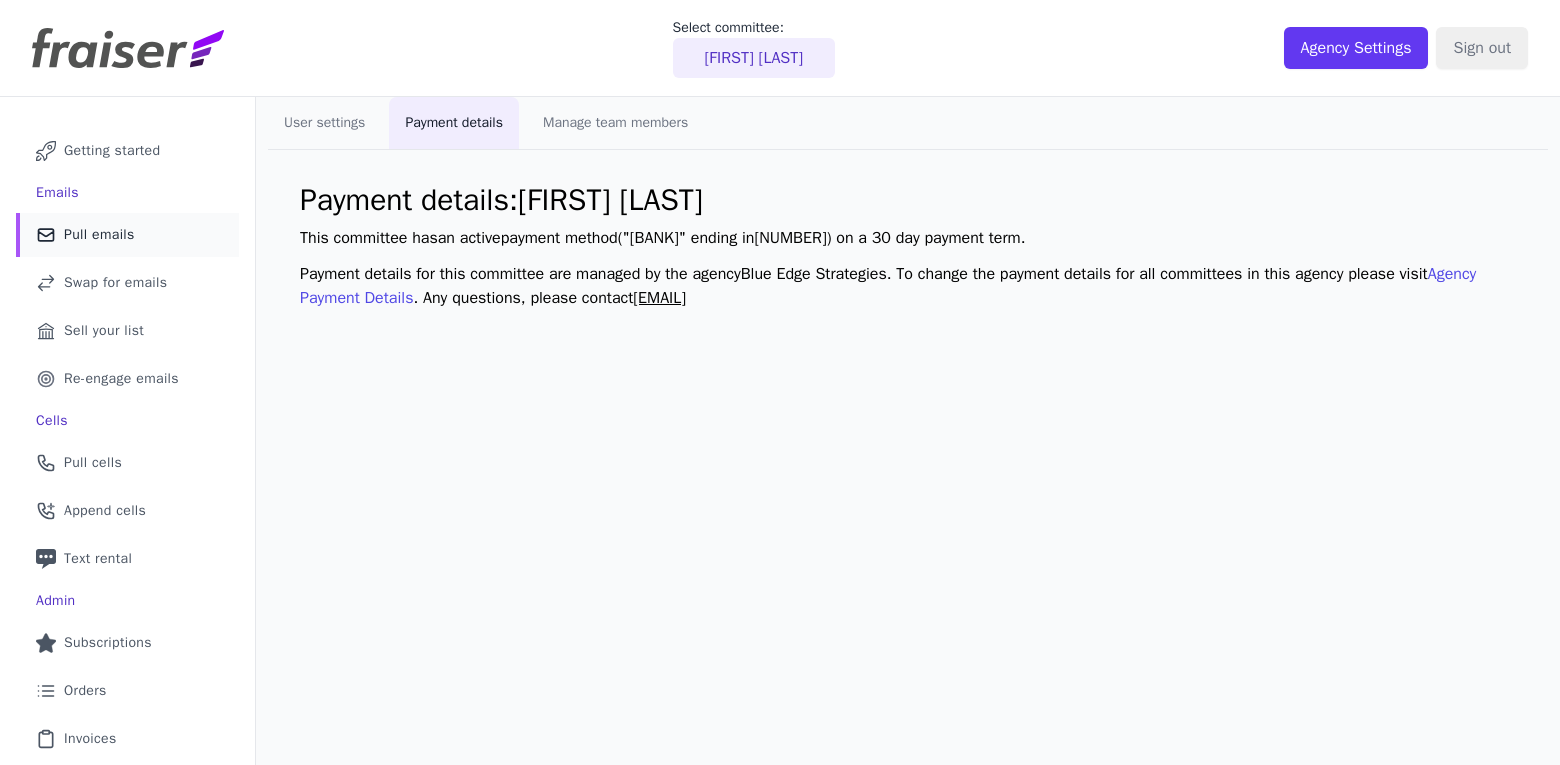 click on "Pull emails" at bounding box center (99, 235) 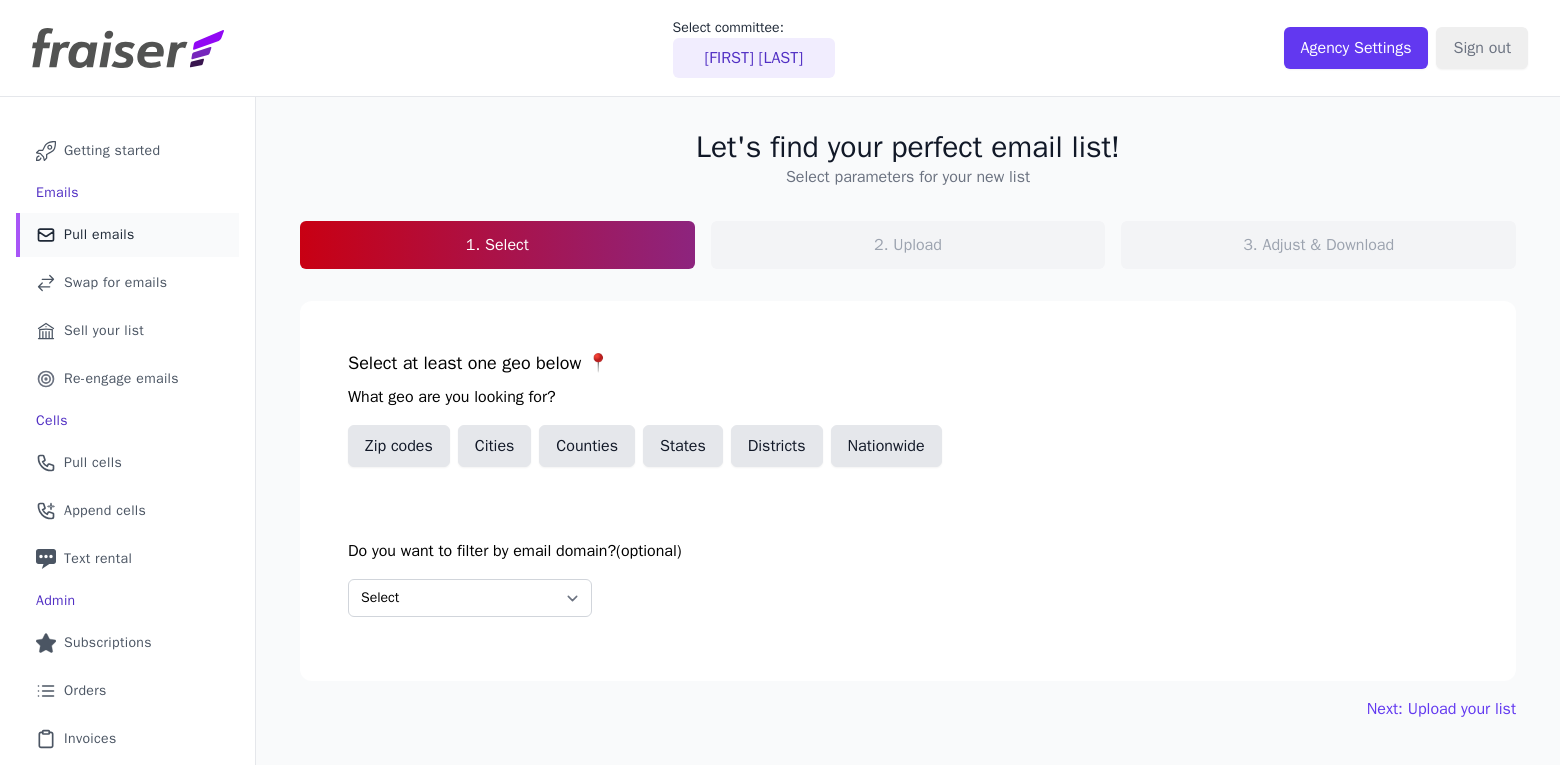 scroll, scrollTop: 0, scrollLeft: 0, axis: both 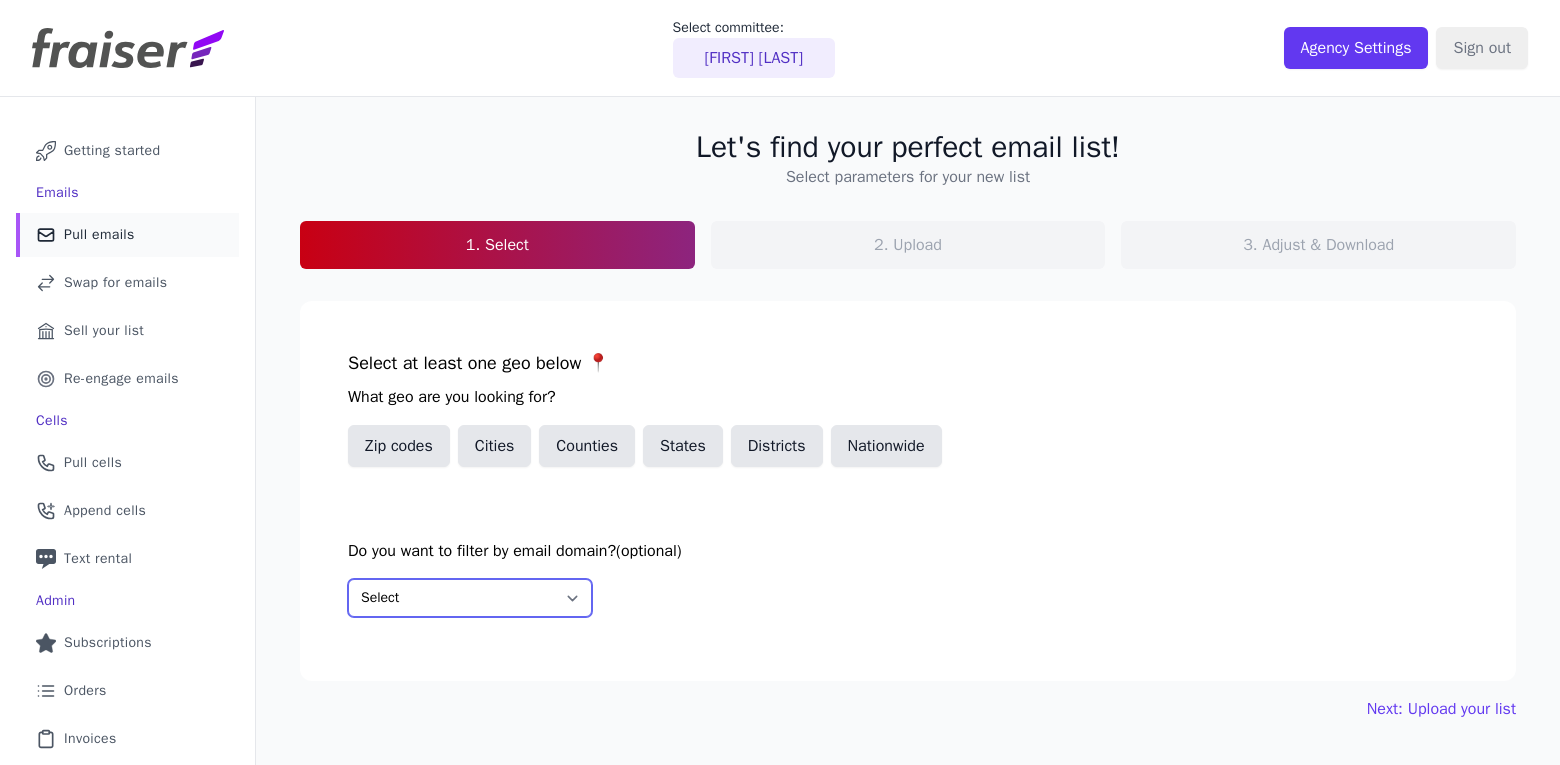 click on "Select Include only these domains Include none of these domains" at bounding box center (470, 598) 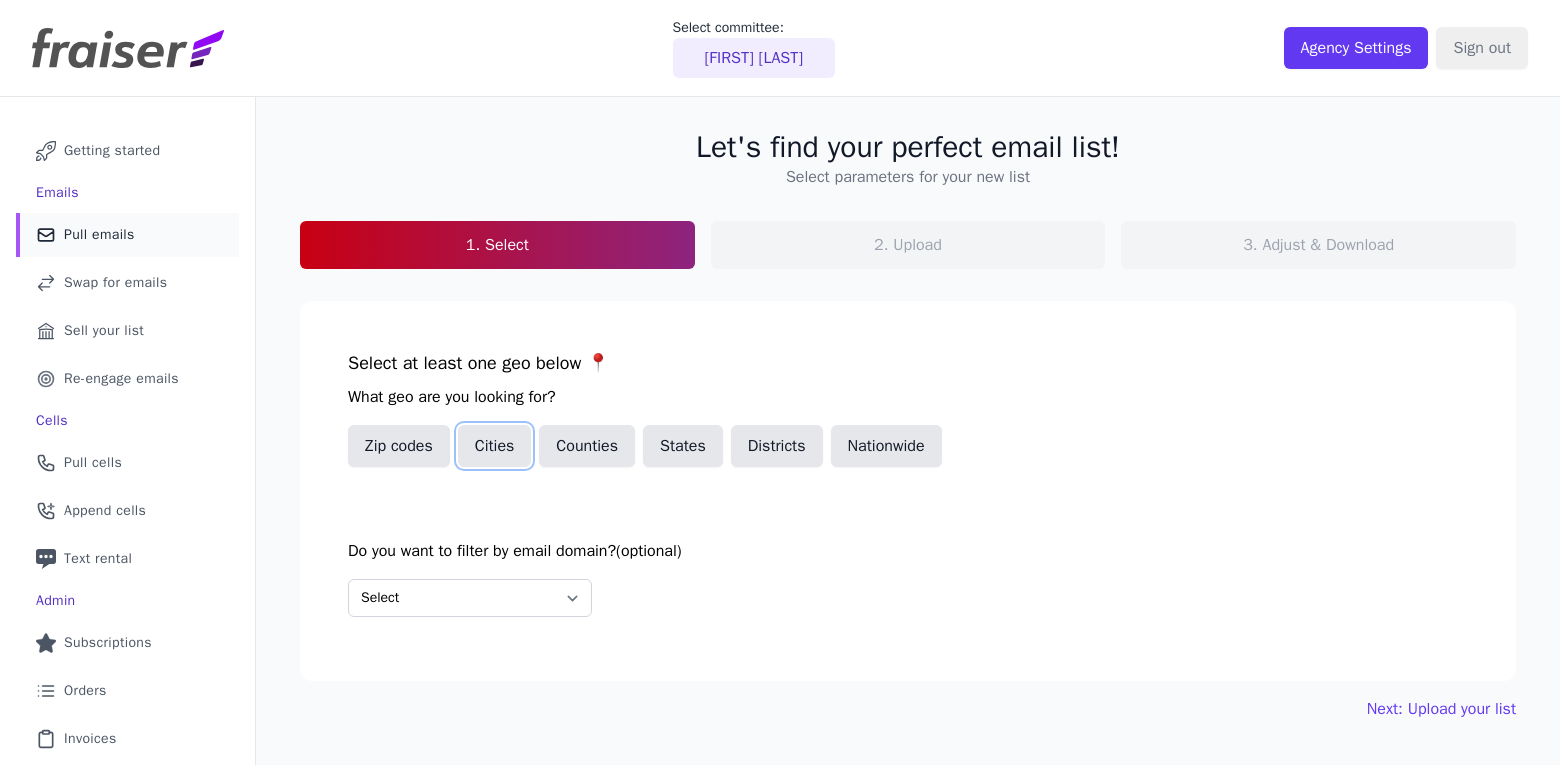 click on "Cities" at bounding box center [495, 446] 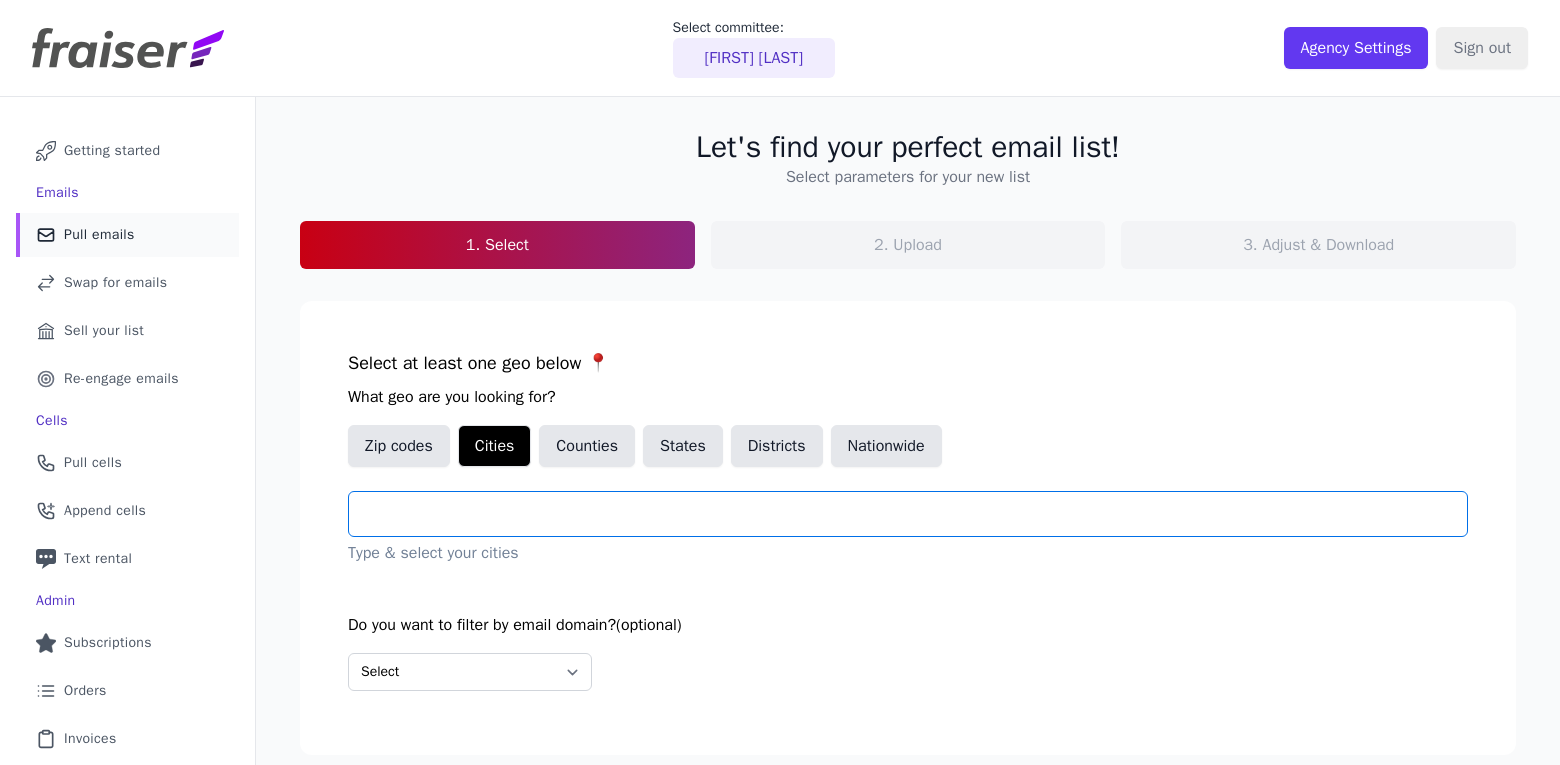 click at bounding box center (916, 514) 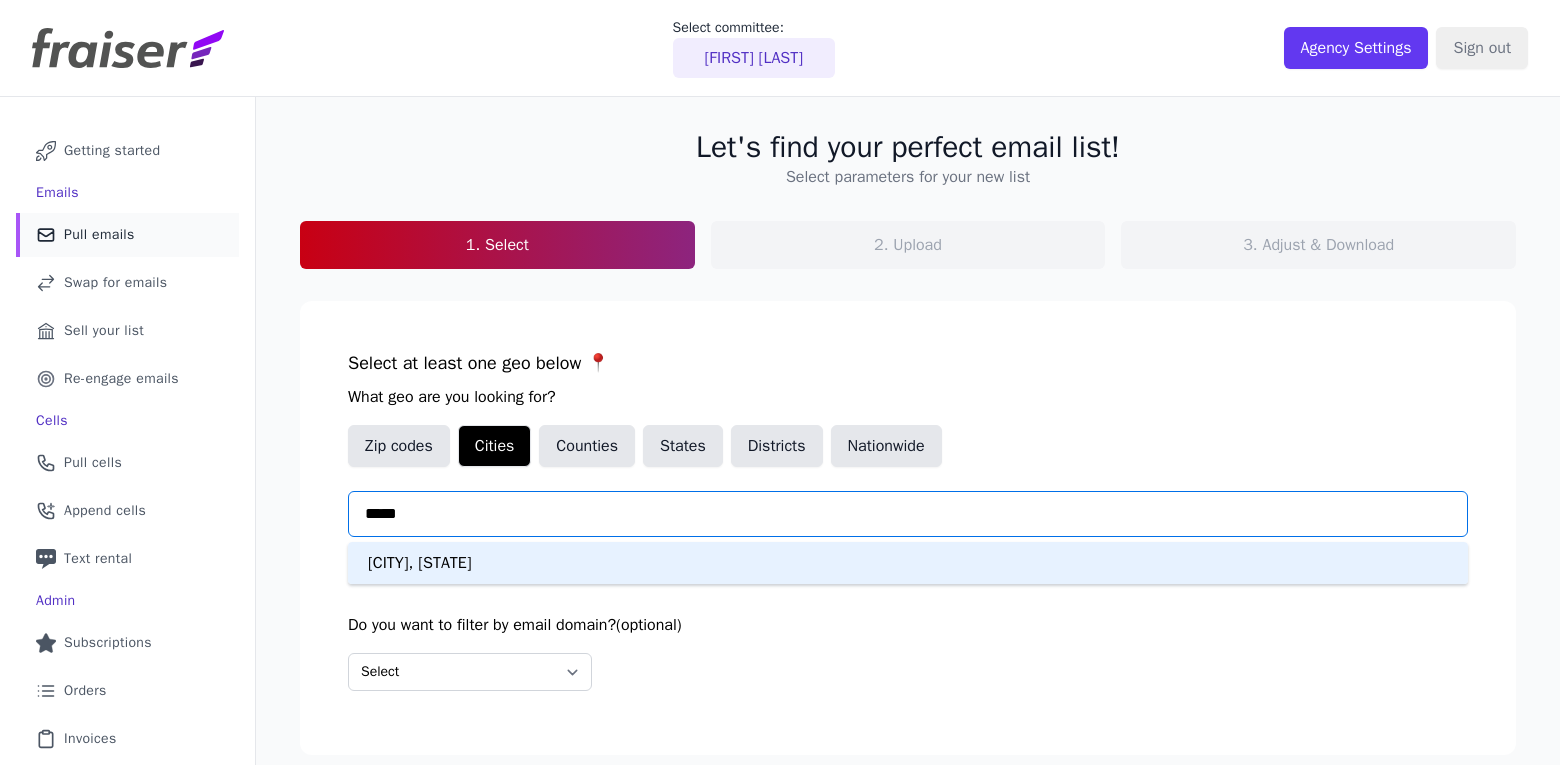 type on "******" 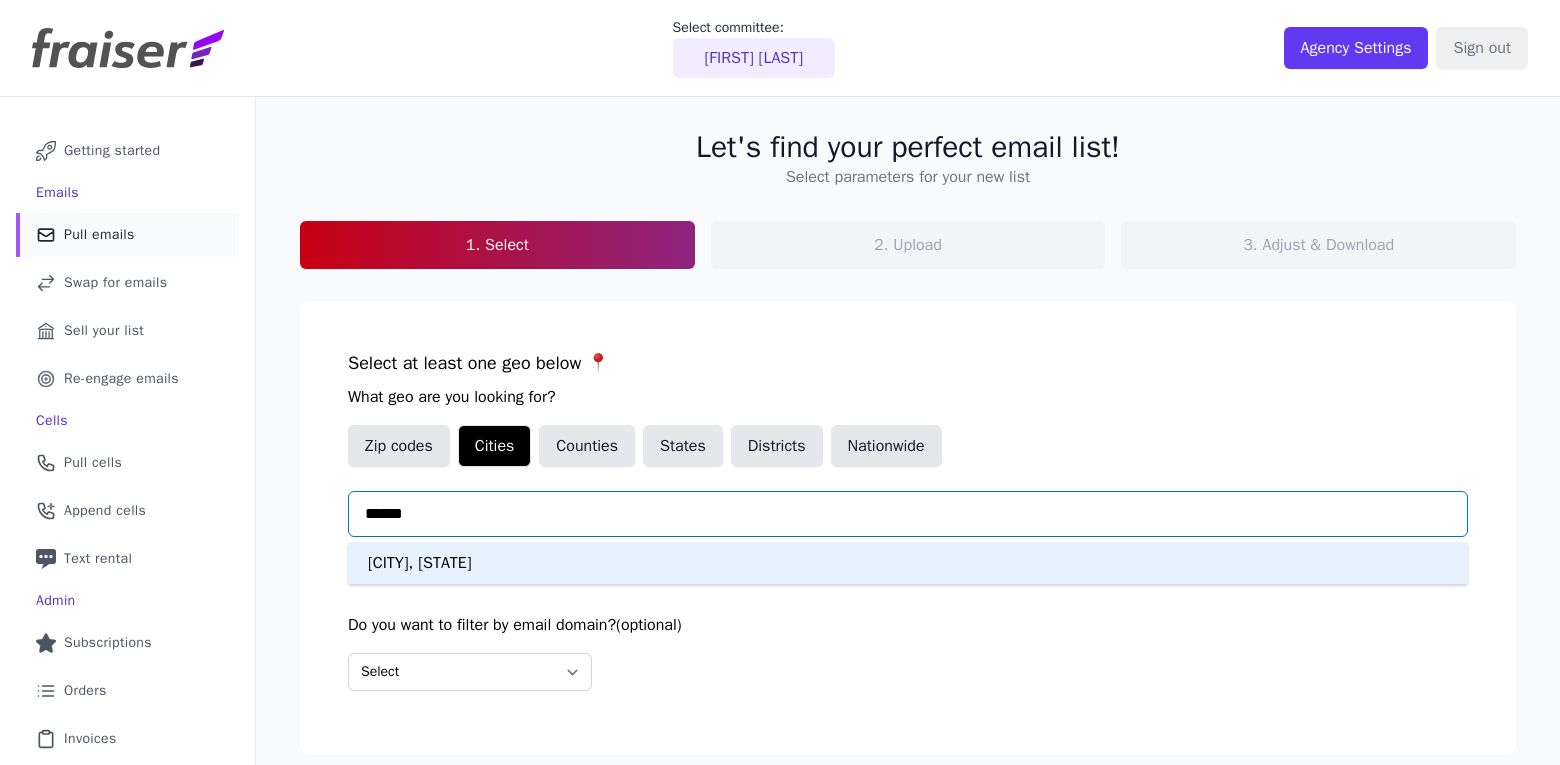 click on "[CITY], [STATE]" at bounding box center (908, 563) 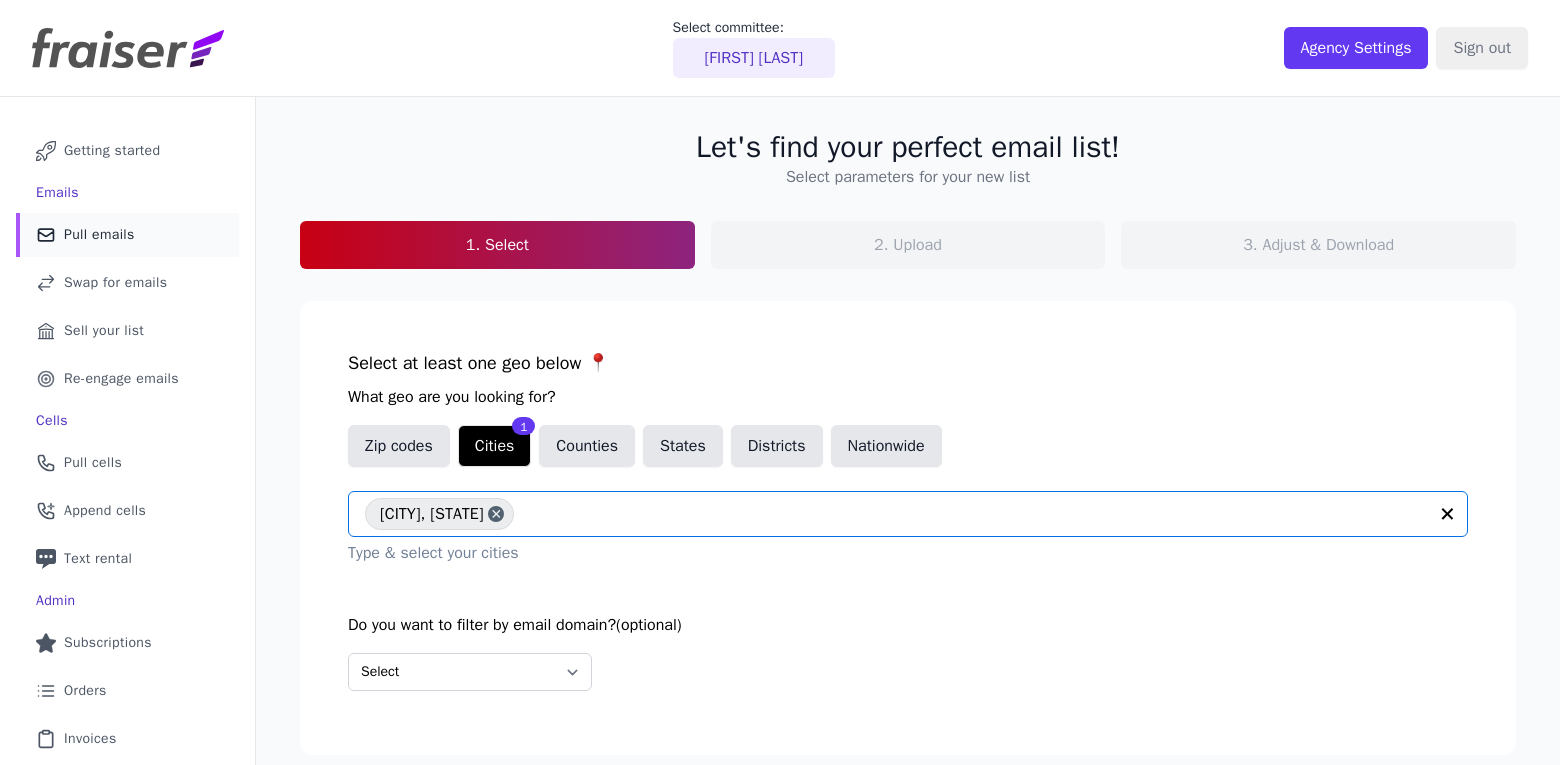 click on "Let's find your perfect email list!   Select parameters for your new list   1. Select   2. Upload   3. Adjust & Download     Select at least one geo below 📍   What geo are you looking for?   Zip codes   Cities   1 Counties   States   Districts     Nationwide       Option [CITY], [STATE], selected.   Select is focused, type to refine list, press down to open the menu.     [CITY], [STATE]                   Type & select your cities     Do you want to filter by email domain?  (optional)   Select Include only these domains Include none of these domains     Next: Upload your list" 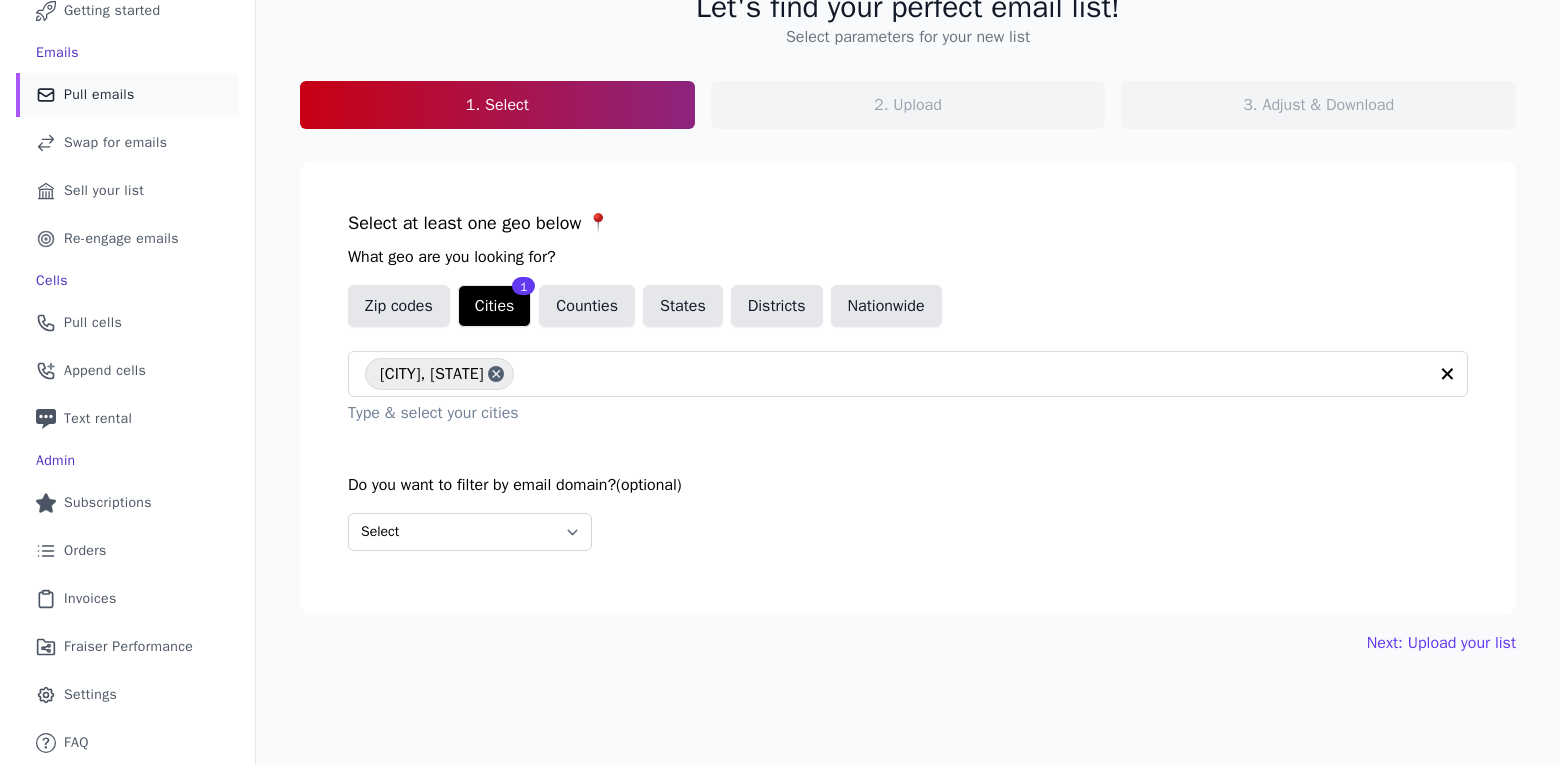 scroll, scrollTop: 138, scrollLeft: 0, axis: vertical 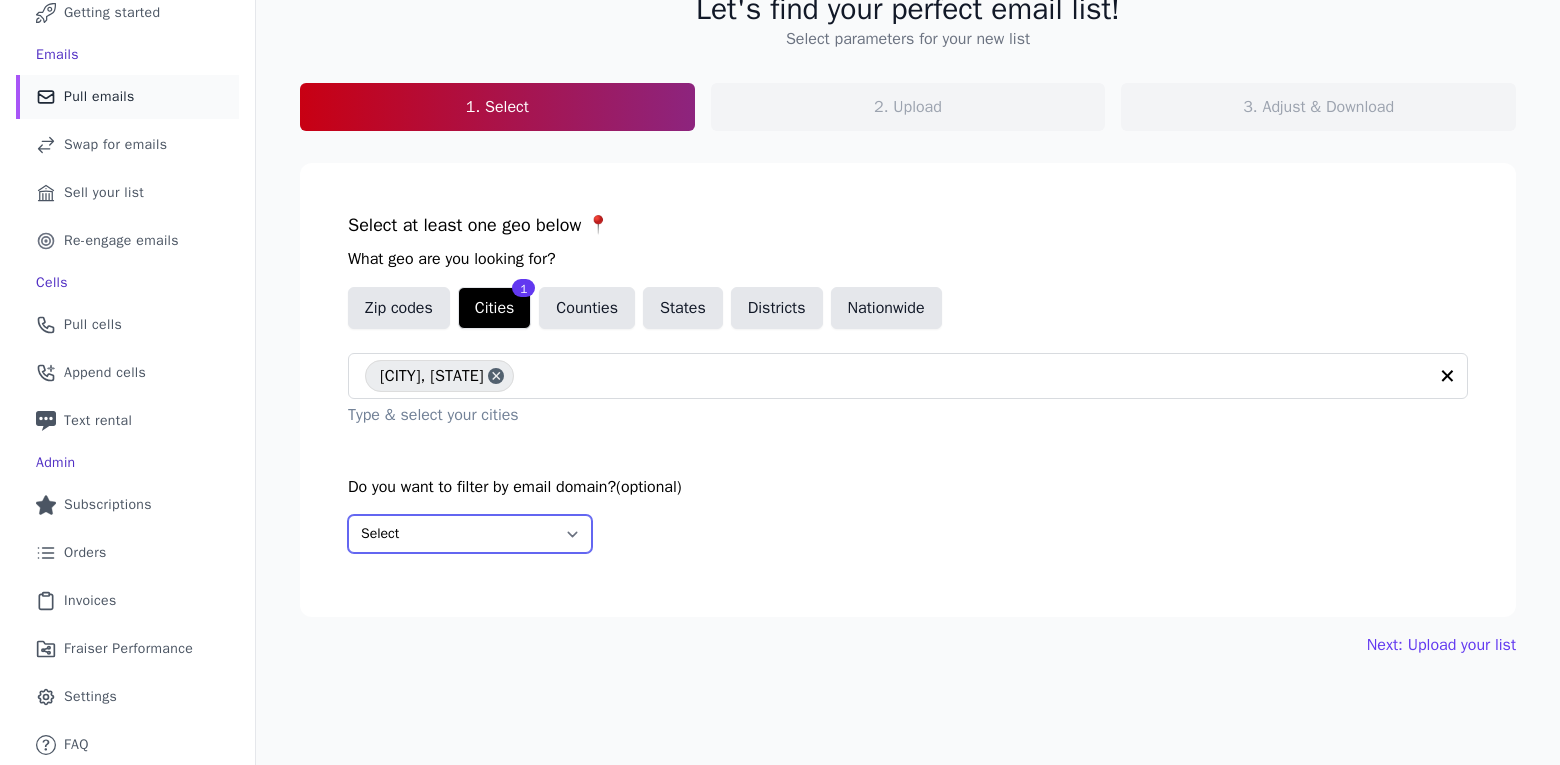 click on "Select Include only these domains Include none of these domains" at bounding box center [470, 534] 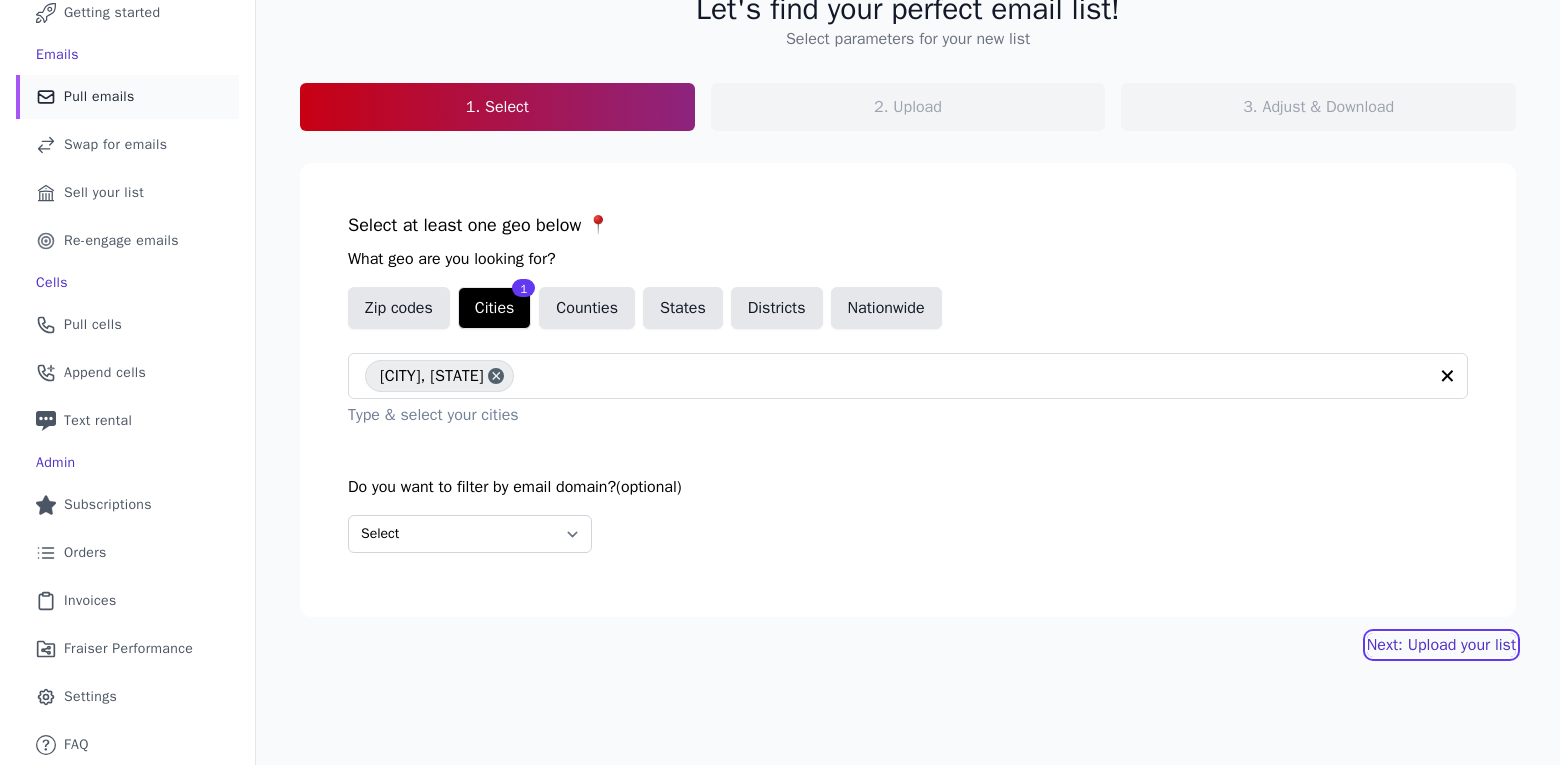 click on "Next: Upload your list" at bounding box center [1441, 645] 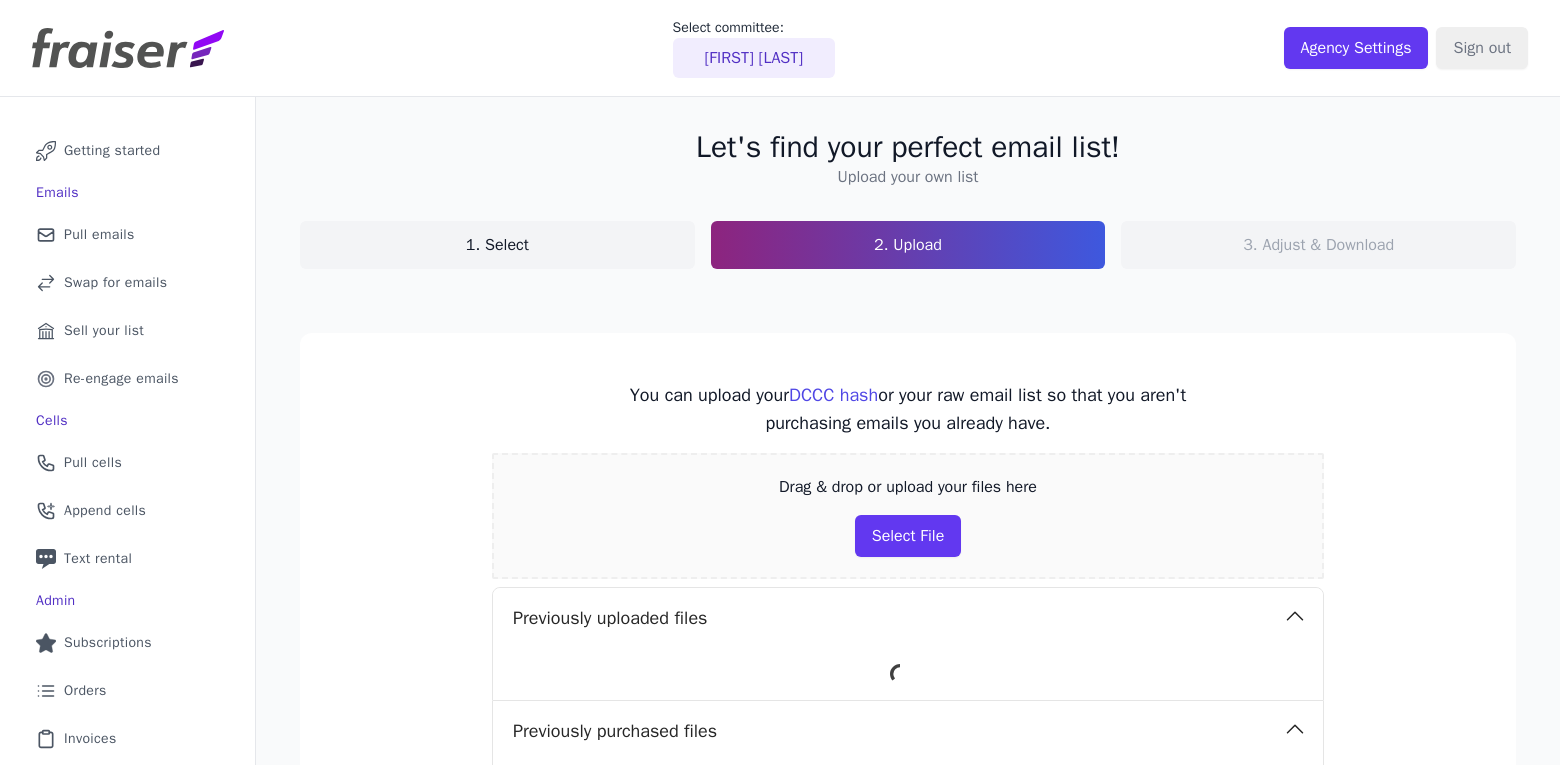 scroll, scrollTop: 0, scrollLeft: 0, axis: both 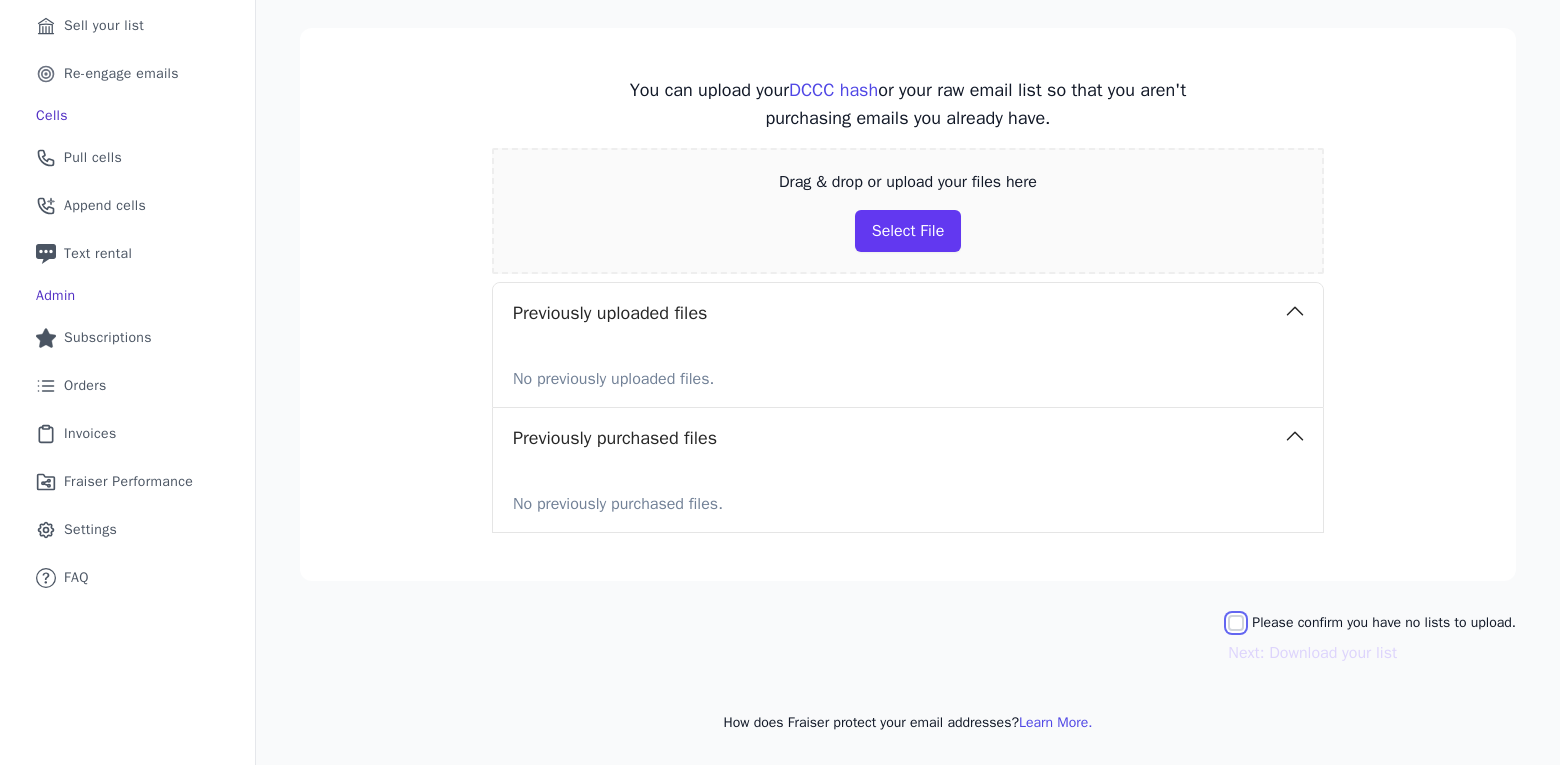 click on "Please confirm you have no lists to upload." at bounding box center (1236, 623) 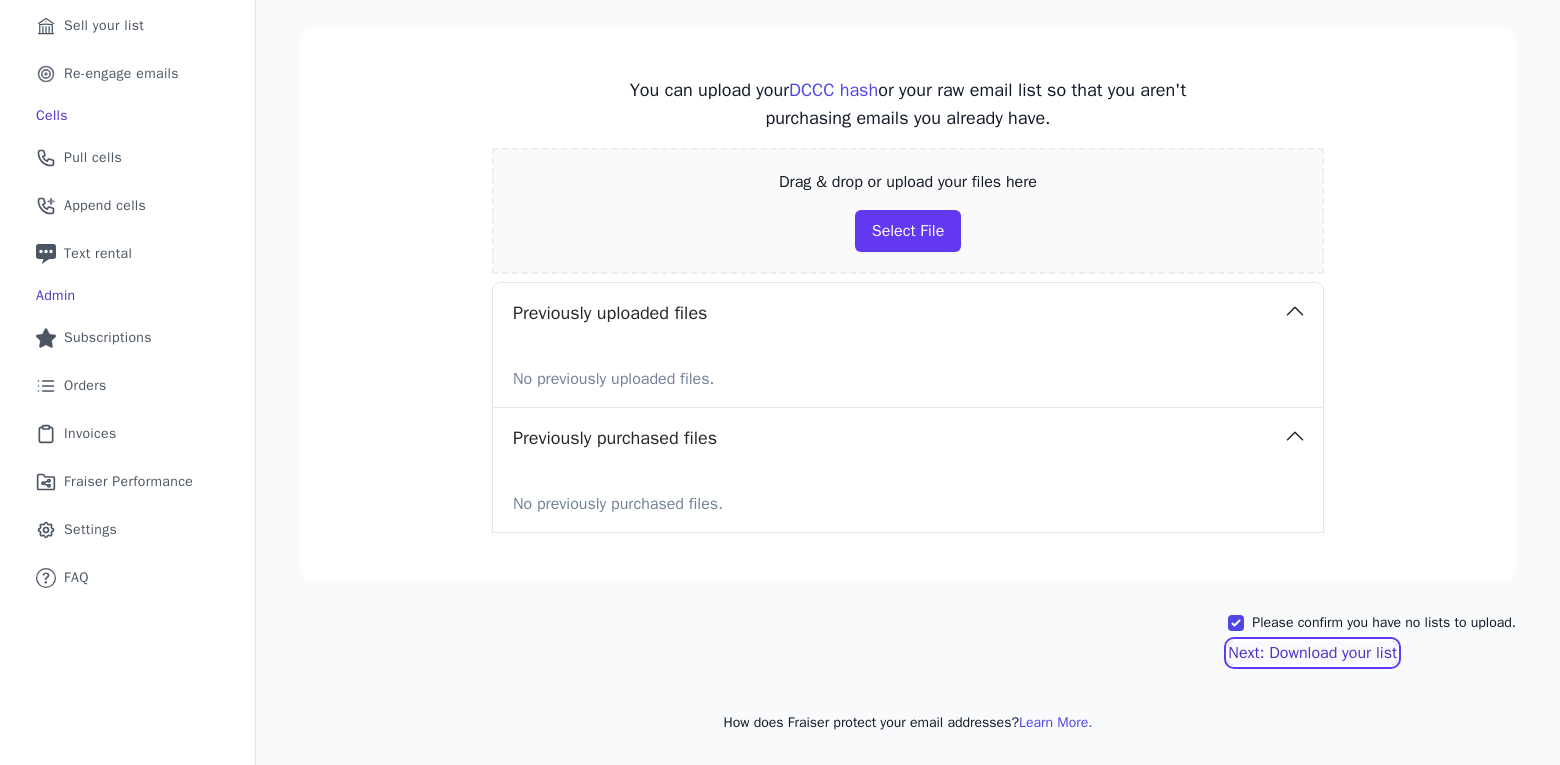 click on "Next: Download your list" at bounding box center (1312, 653) 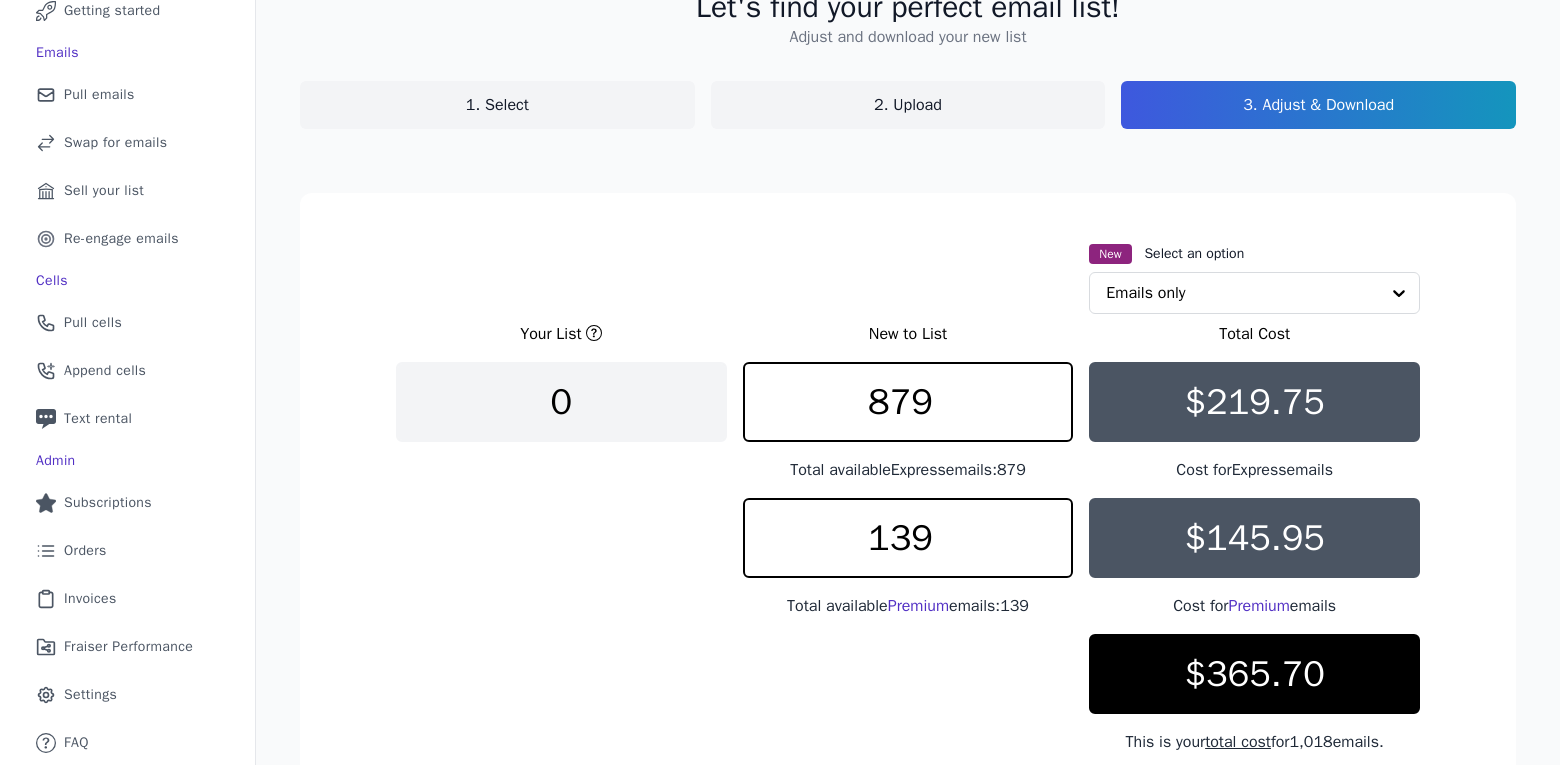 scroll, scrollTop: 305, scrollLeft: 0, axis: vertical 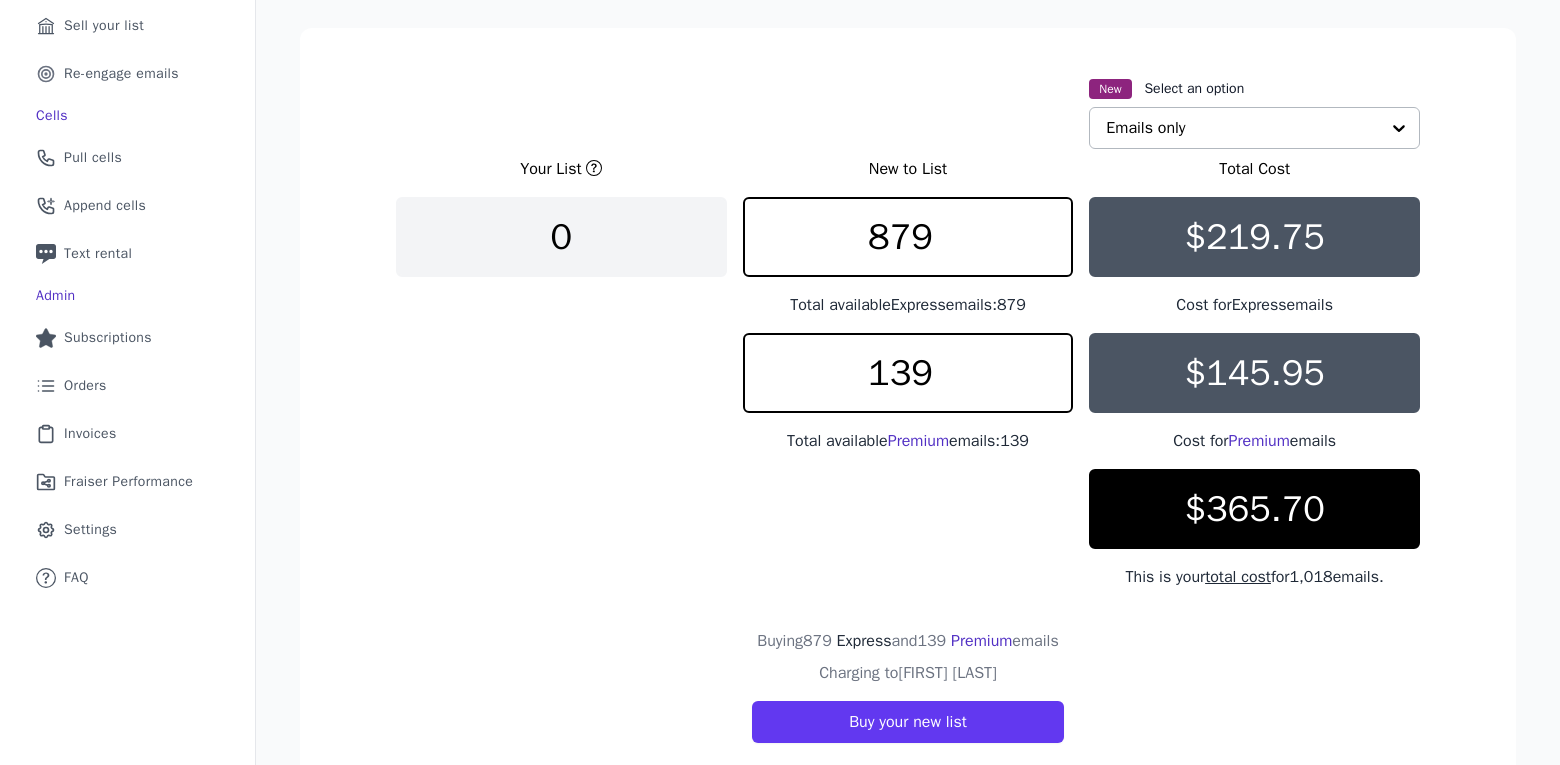 click at bounding box center [1399, 128] 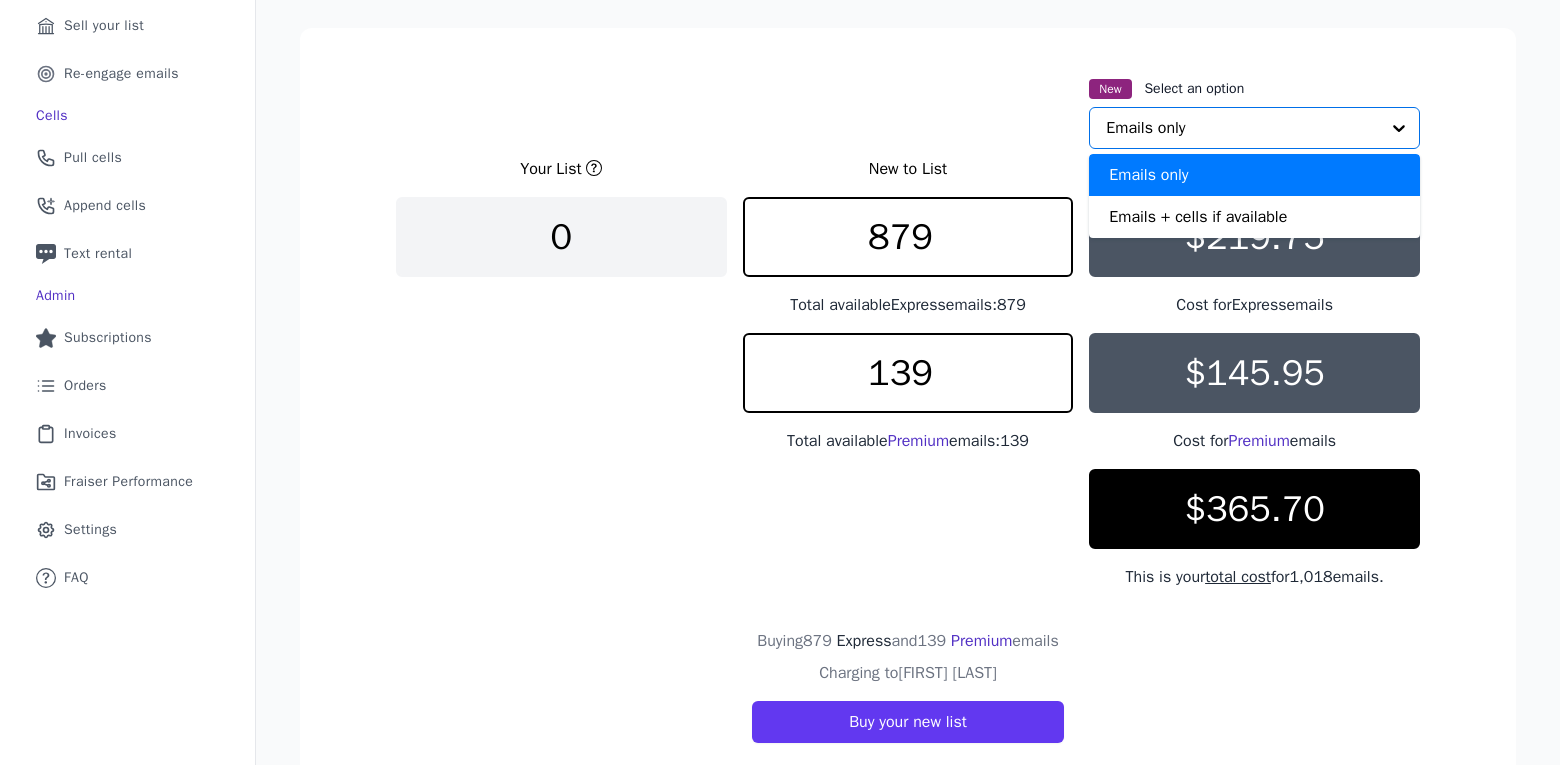 click at bounding box center (1399, 128) 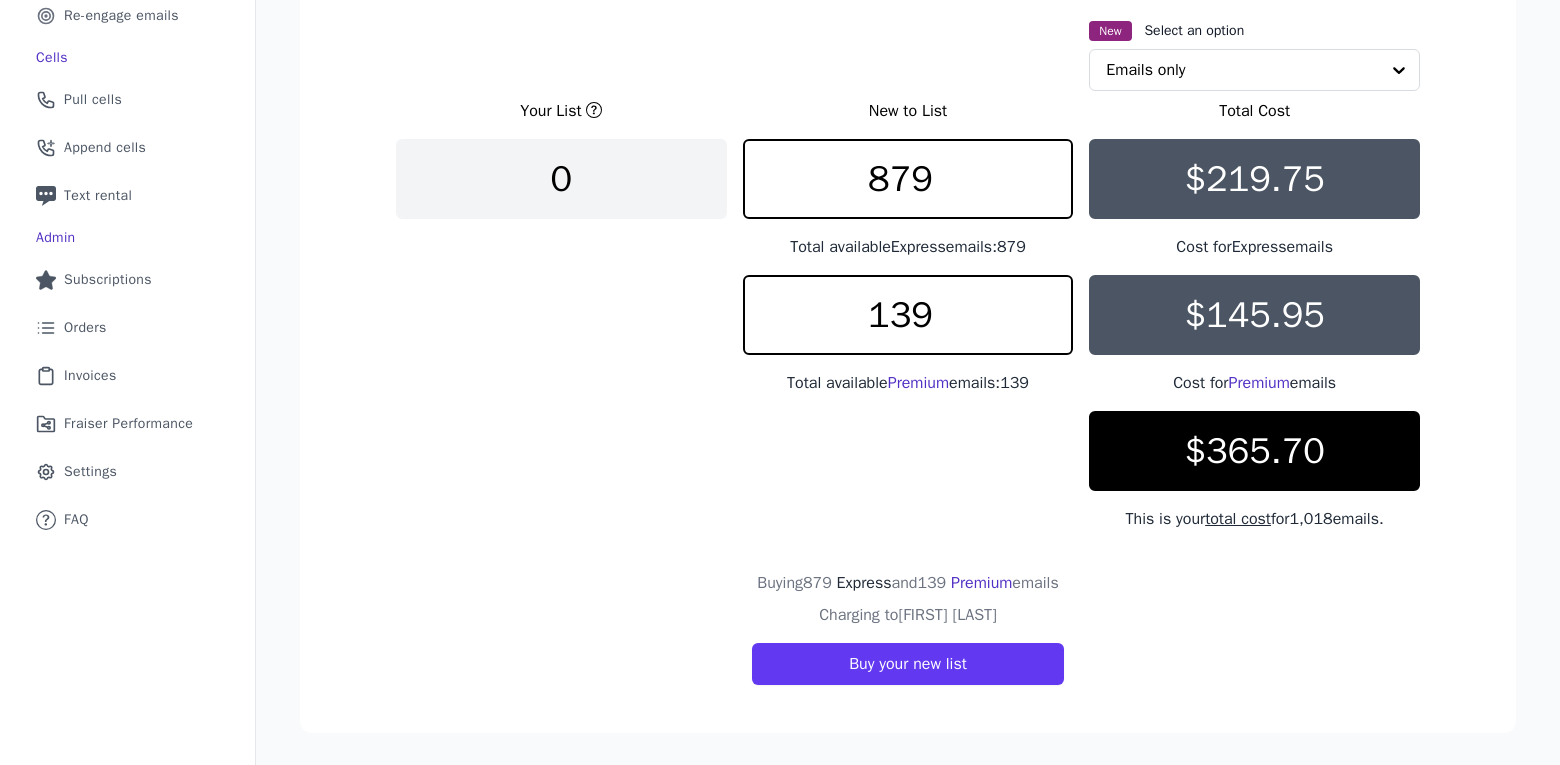 scroll, scrollTop: 360, scrollLeft: 0, axis: vertical 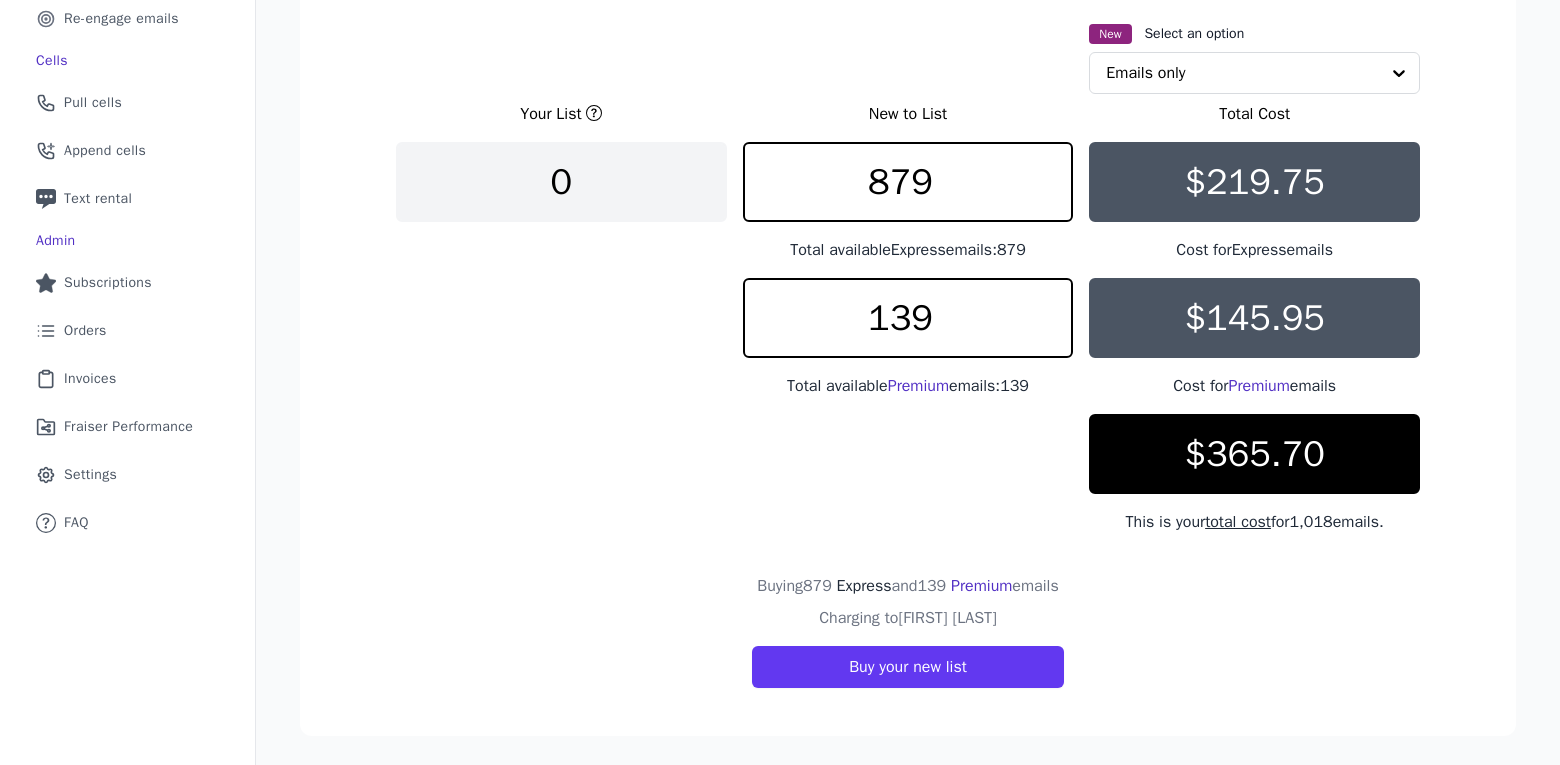 click on "$365.70" at bounding box center (1255, 454) 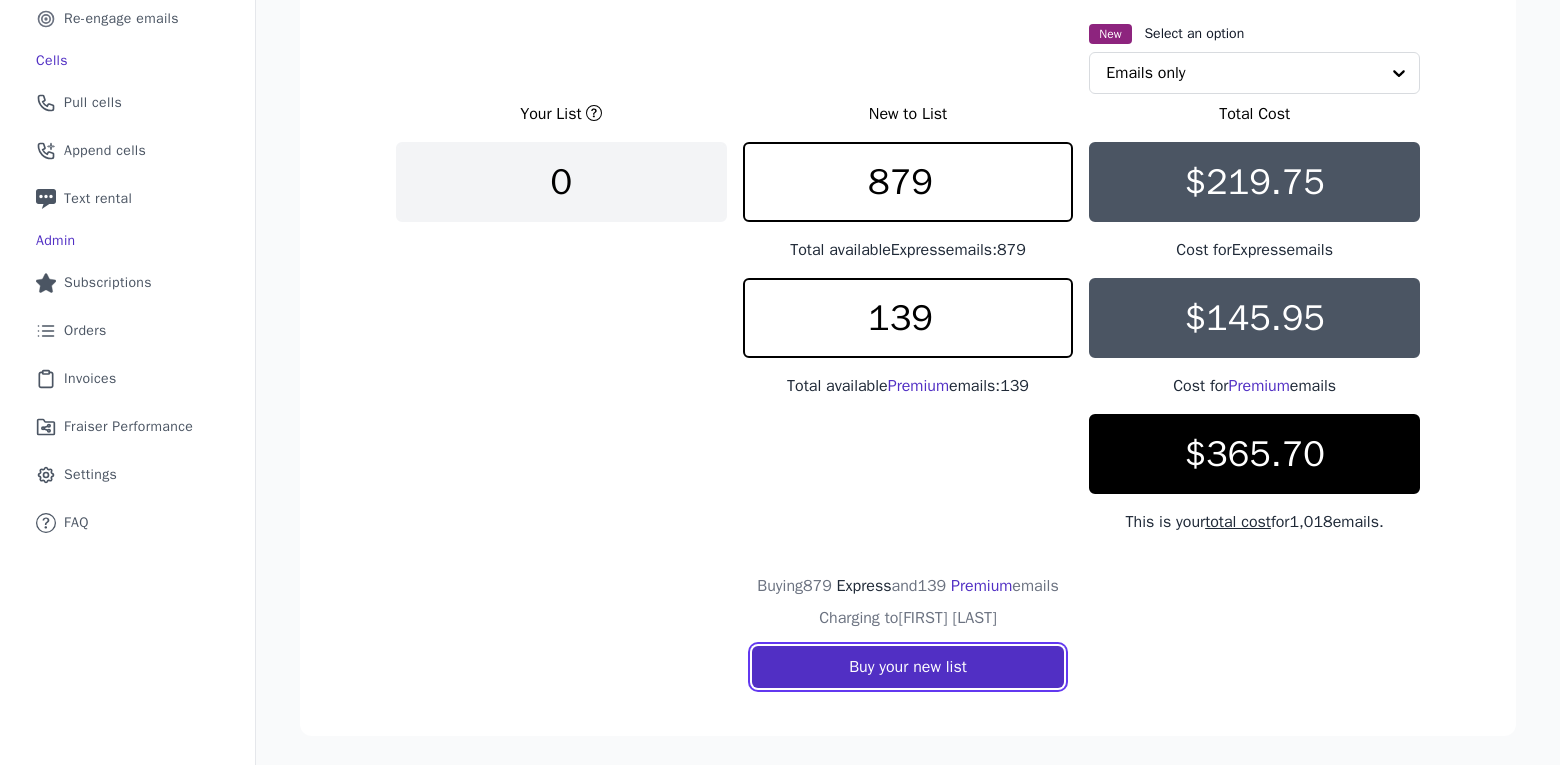 click on "Buy your new list" at bounding box center [908, 667] 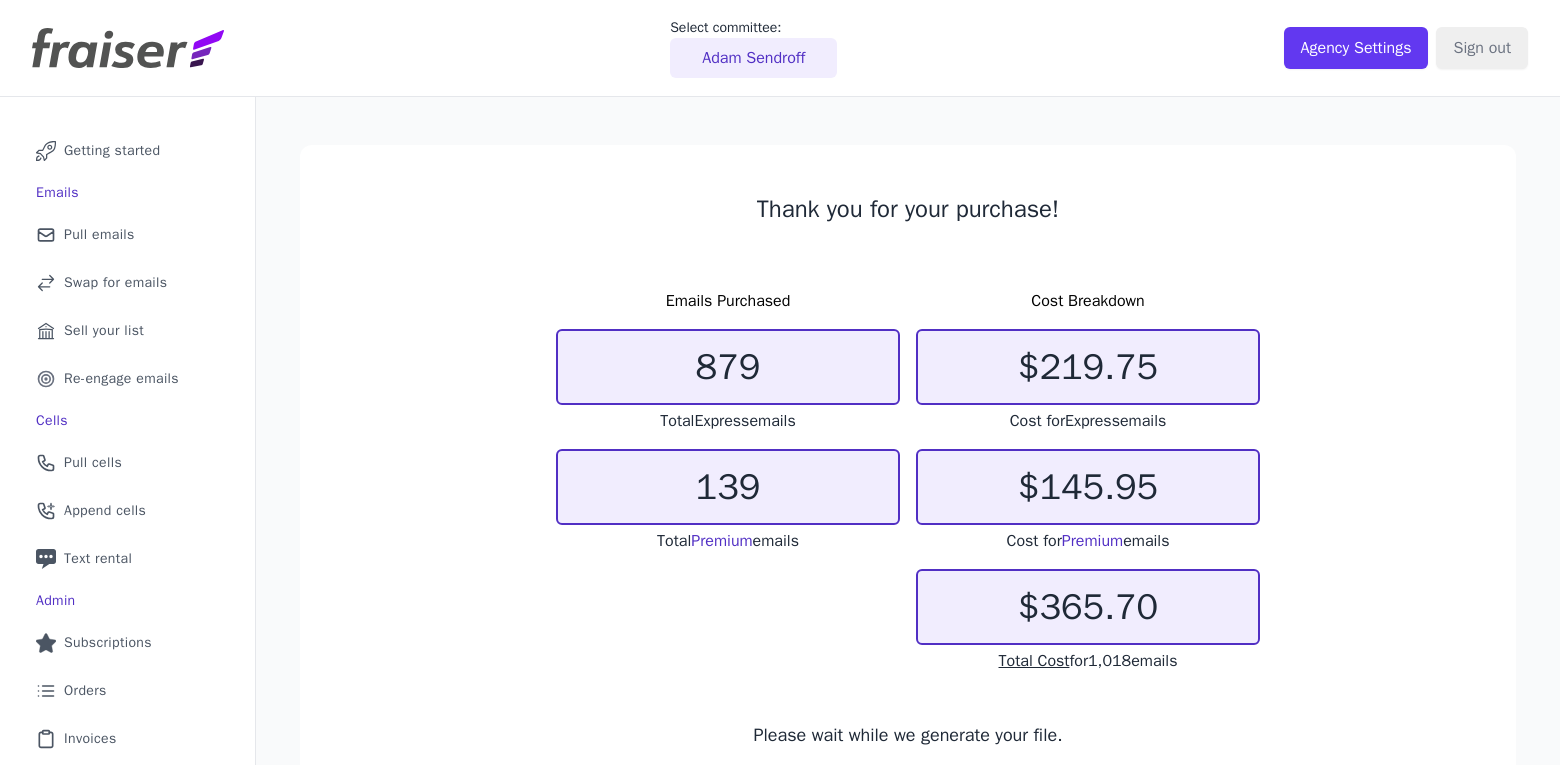 scroll, scrollTop: 0, scrollLeft: 0, axis: both 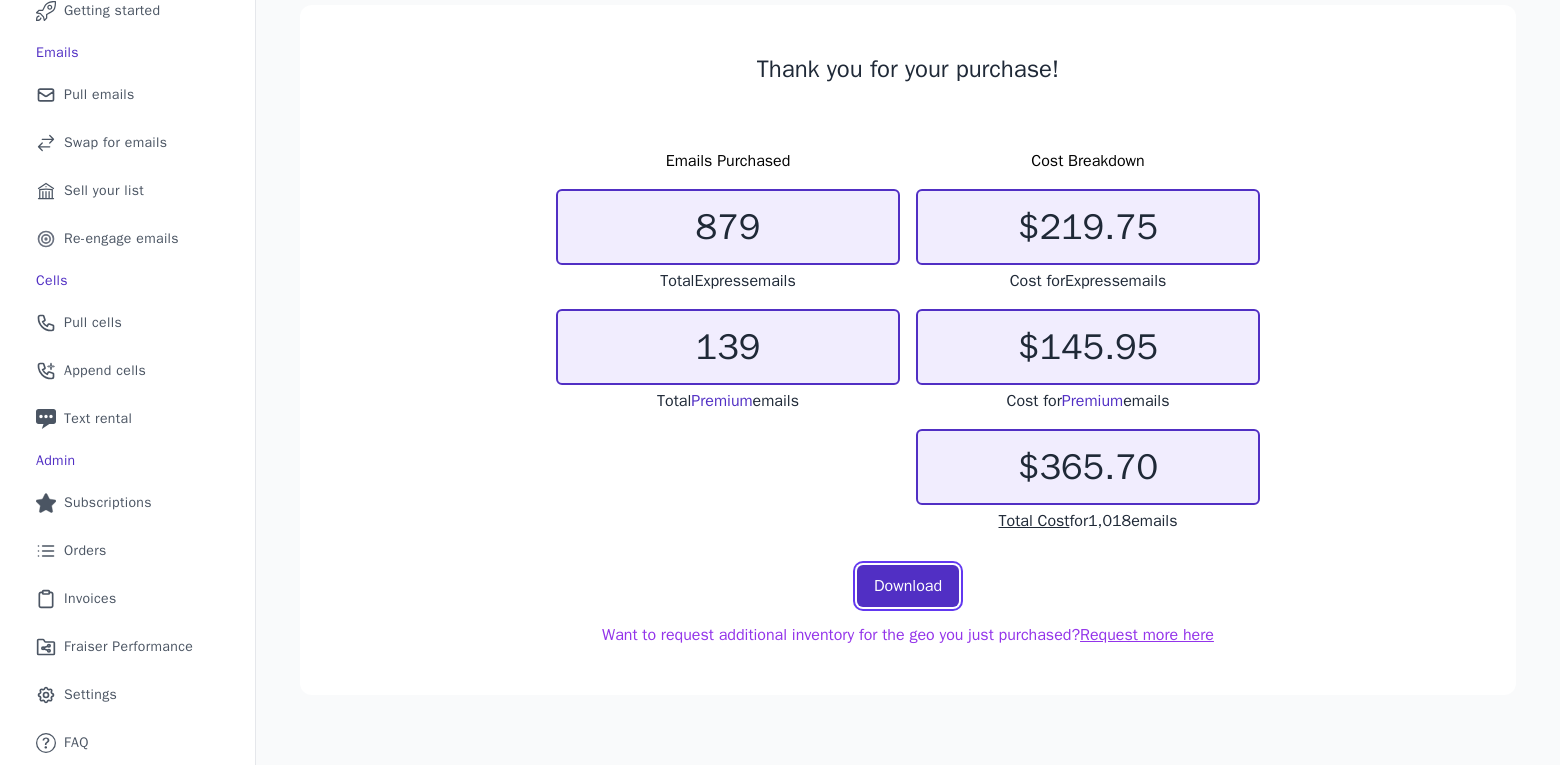 click on "Download" at bounding box center [908, 586] 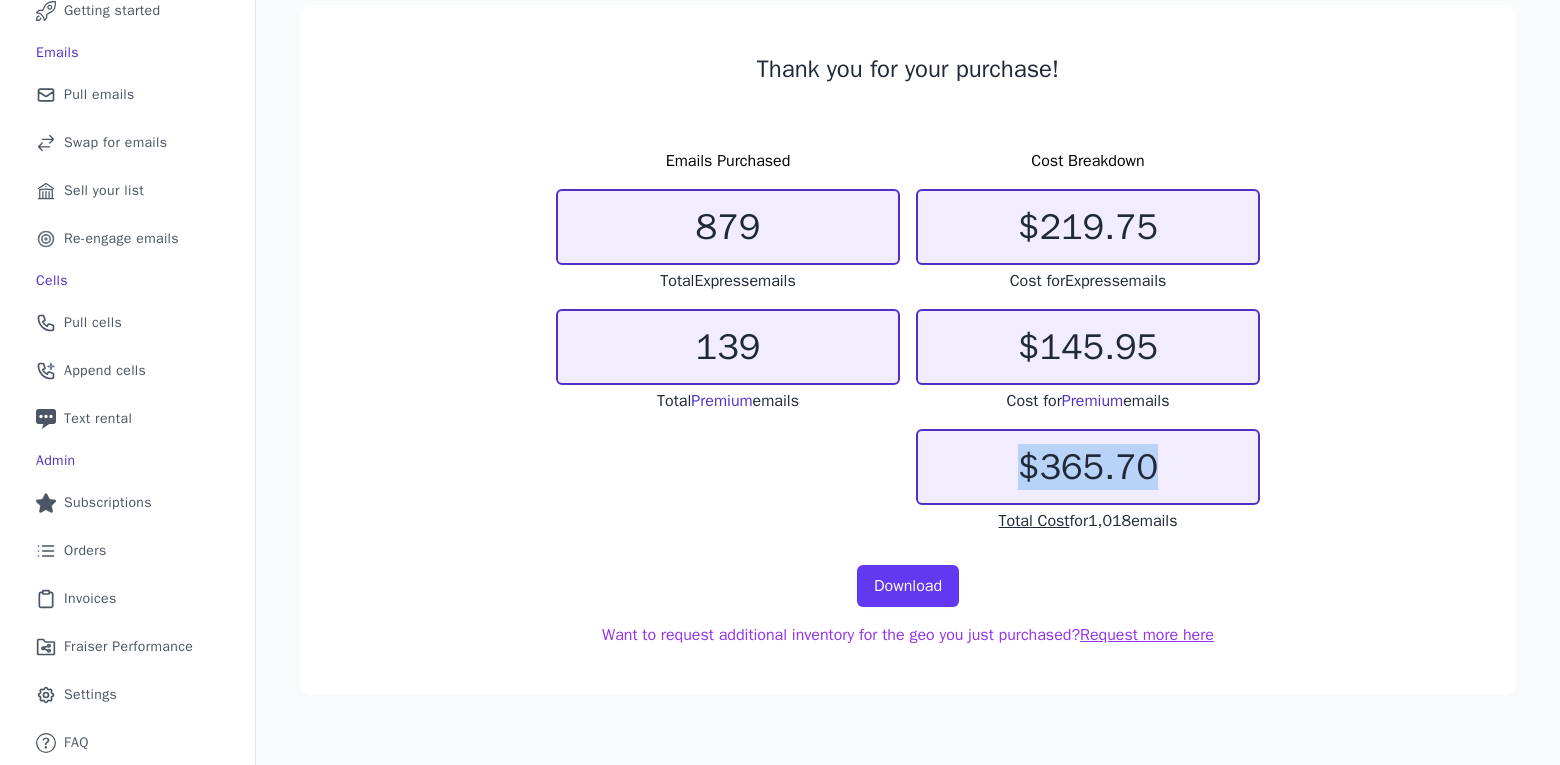 drag, startPoint x: 1186, startPoint y: 462, endPoint x: 1018, endPoint y: 470, distance: 168.19037 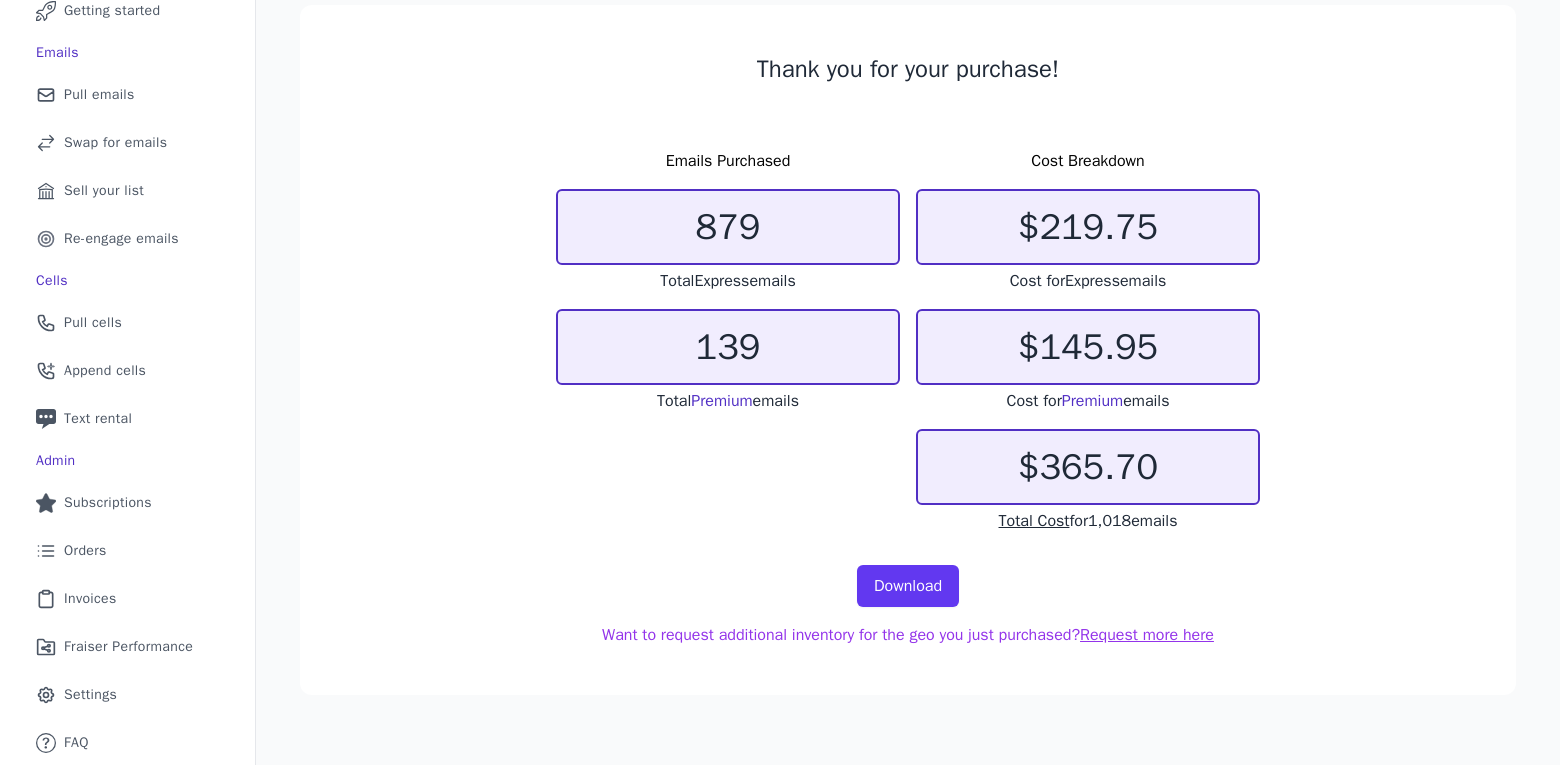 click on "Thank you for your purchase!   Emails Purchased   879   Total  Express  emails   139   Total  Premium  emails   Cost Breakdown   $219.75   Cost for  Express  emails   $145.95   Cost for  Premium
emails         $365.70   Total Cost  for  1,018  emails   Download   Want to request additional inventory for the geo you just purchased?
Request more here" at bounding box center [908, 350] 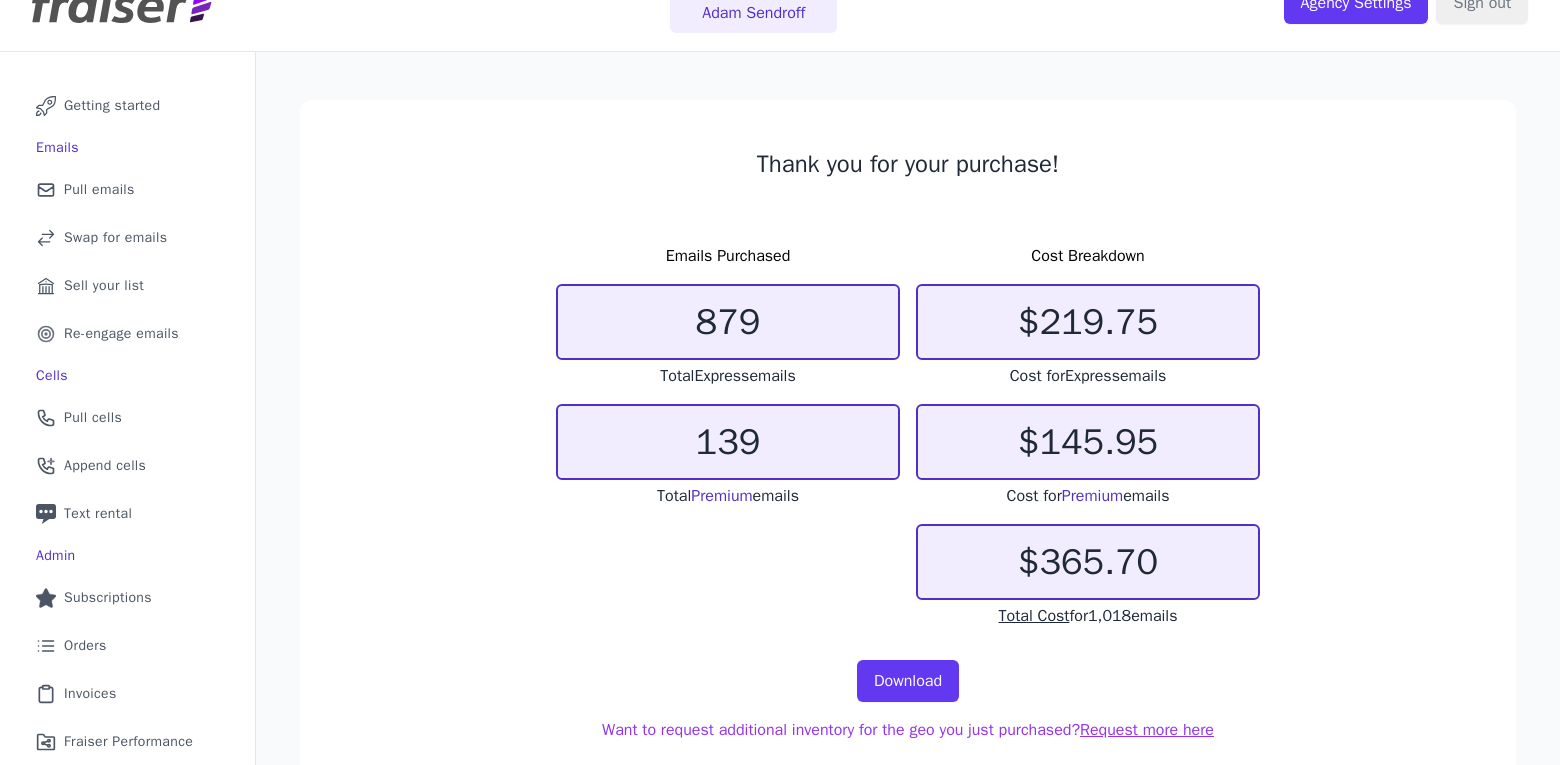 scroll, scrollTop: 46, scrollLeft: 0, axis: vertical 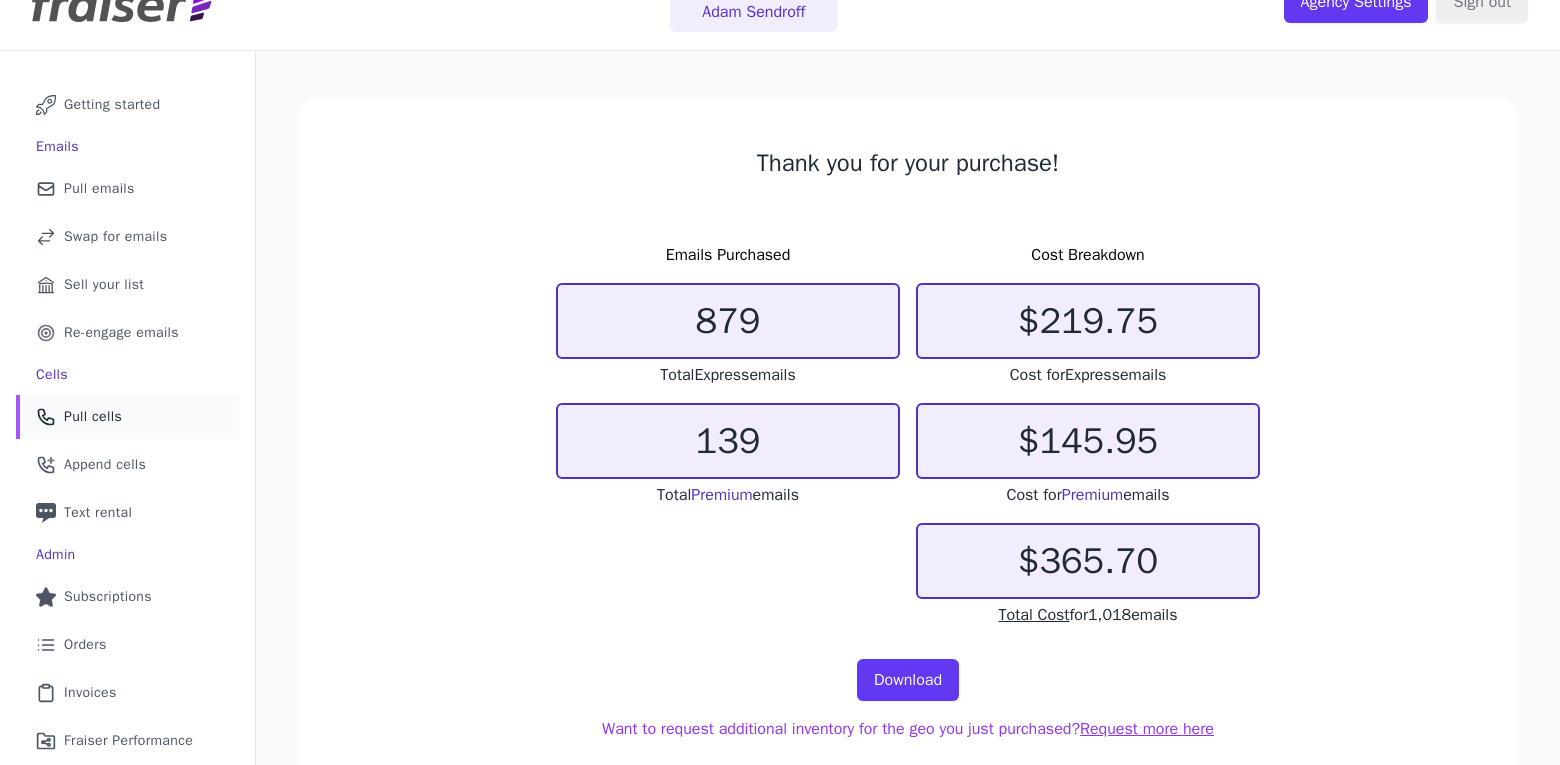 click on "Pull cells" at bounding box center (93, 417) 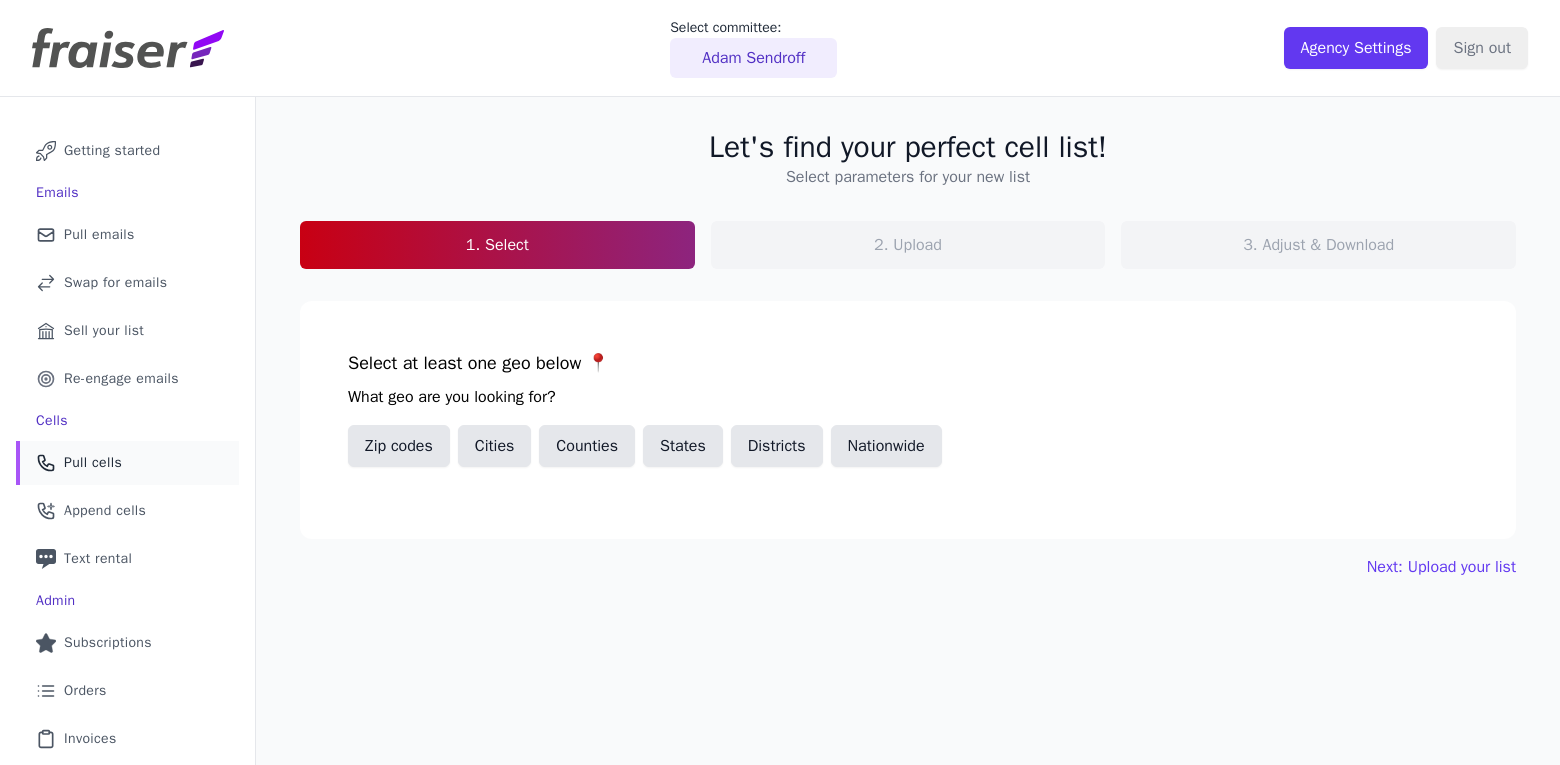 scroll, scrollTop: 0, scrollLeft: 0, axis: both 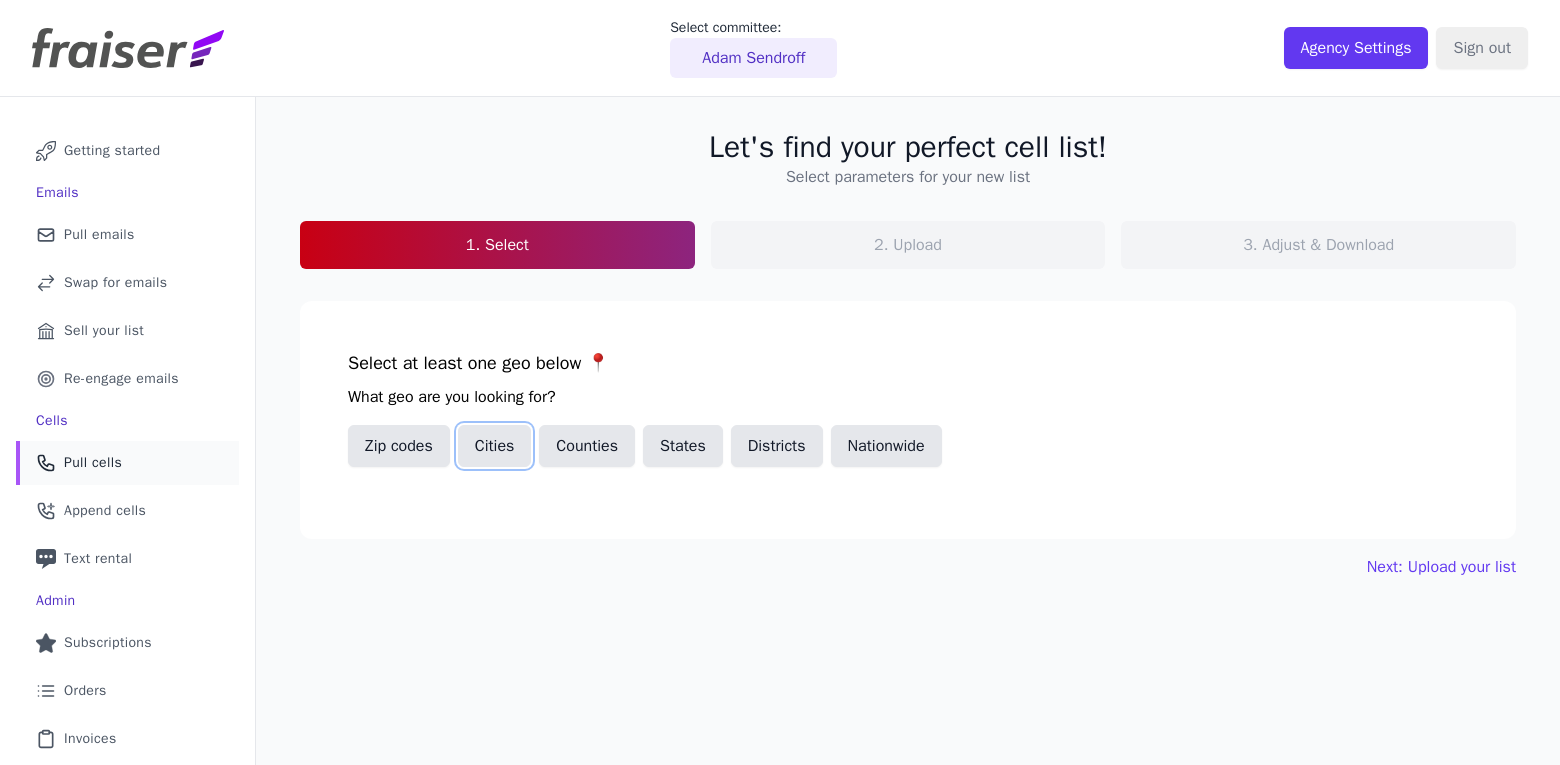 click on "Cities" at bounding box center (495, 446) 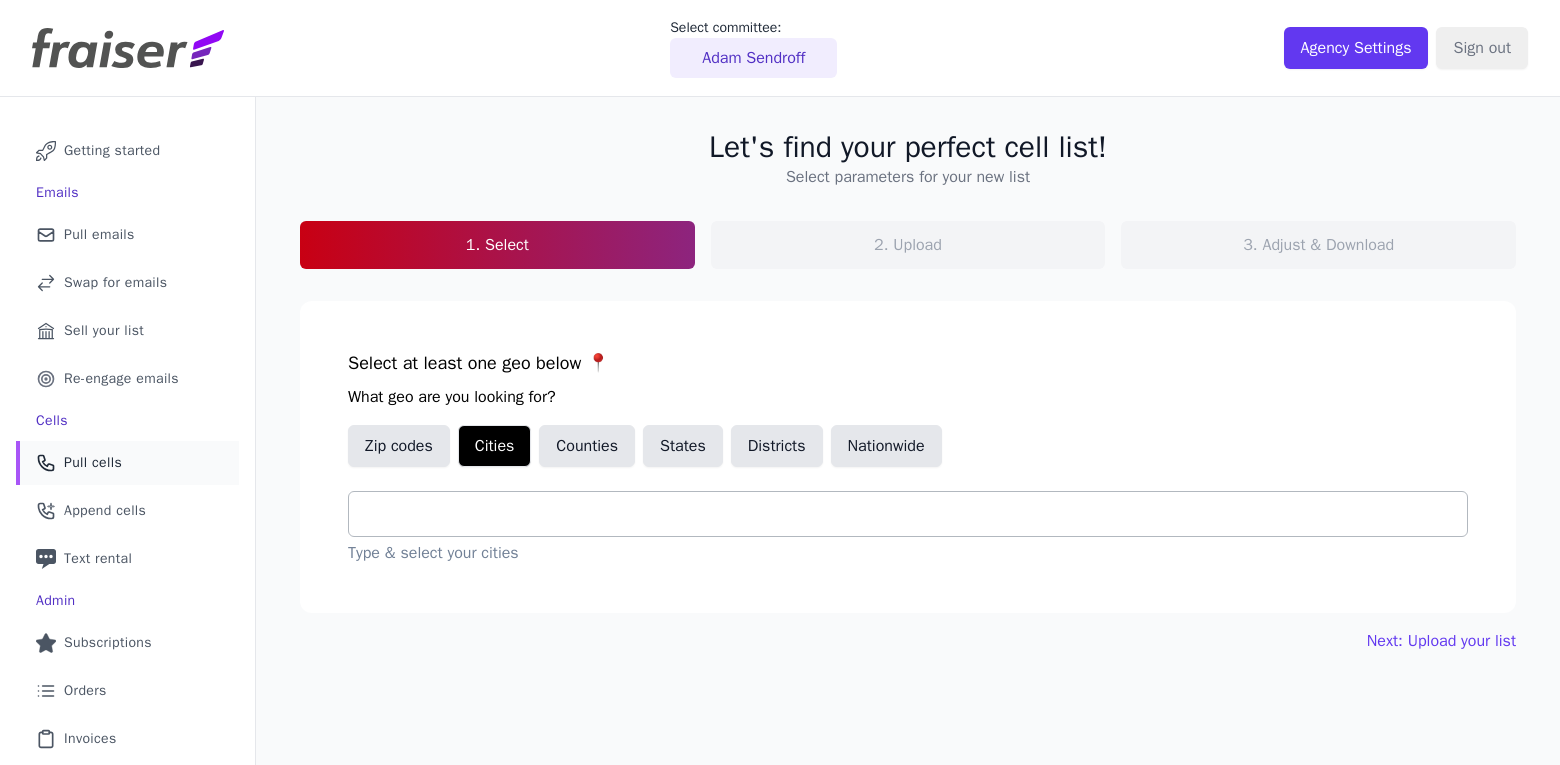 click at bounding box center (916, 514) 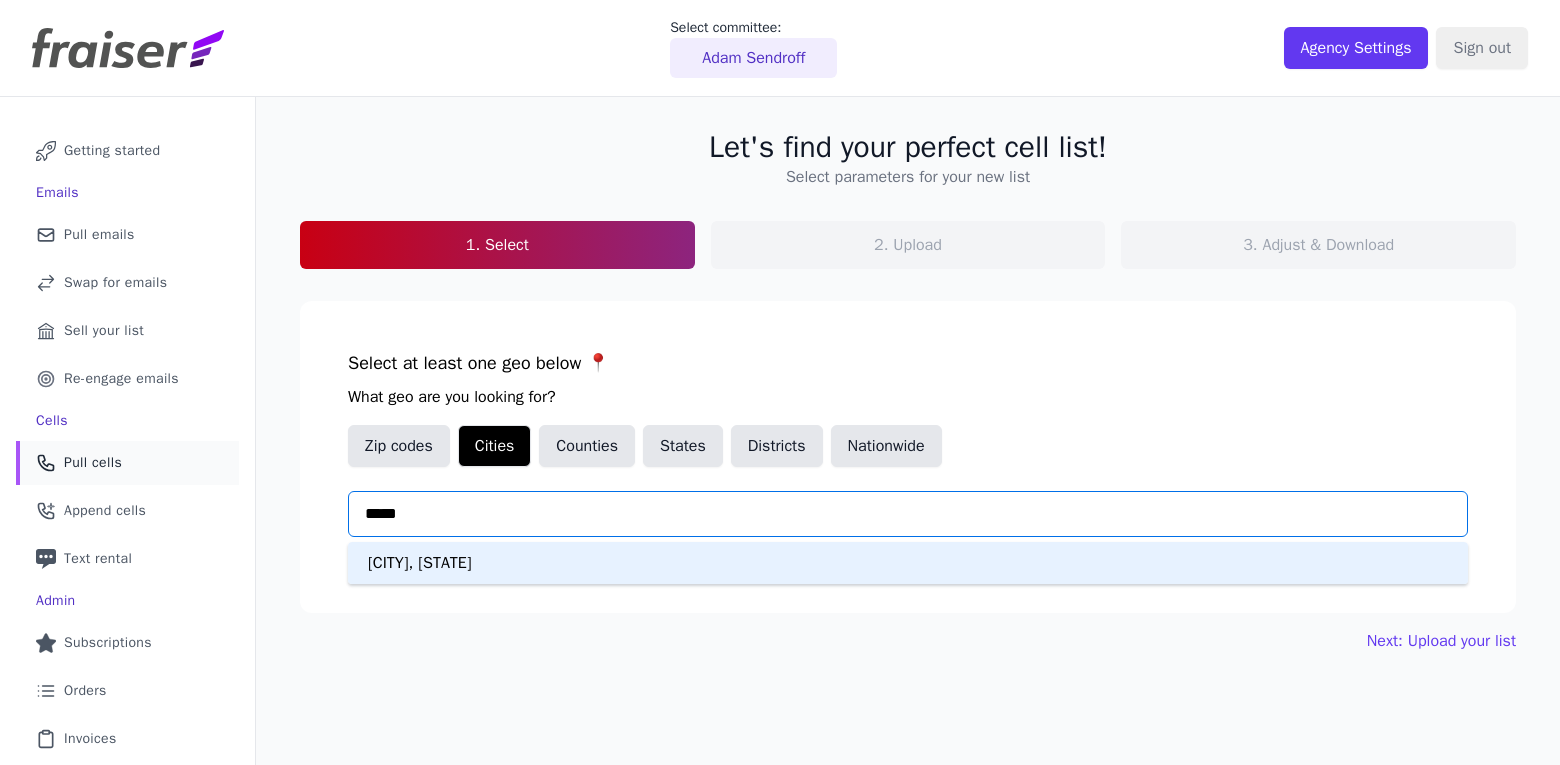 type on "******" 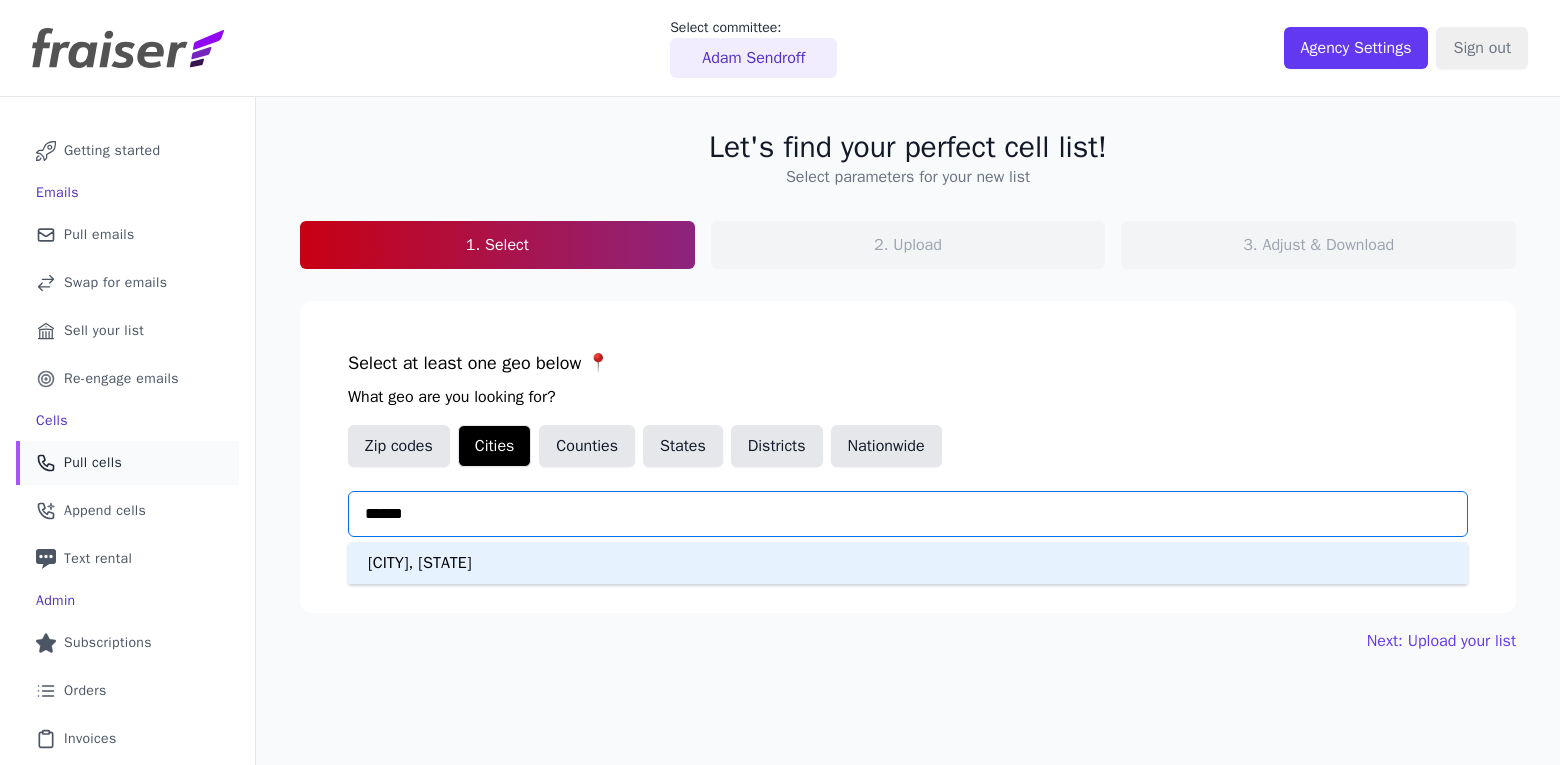 click on "[CITY], [STATE]" at bounding box center (908, 563) 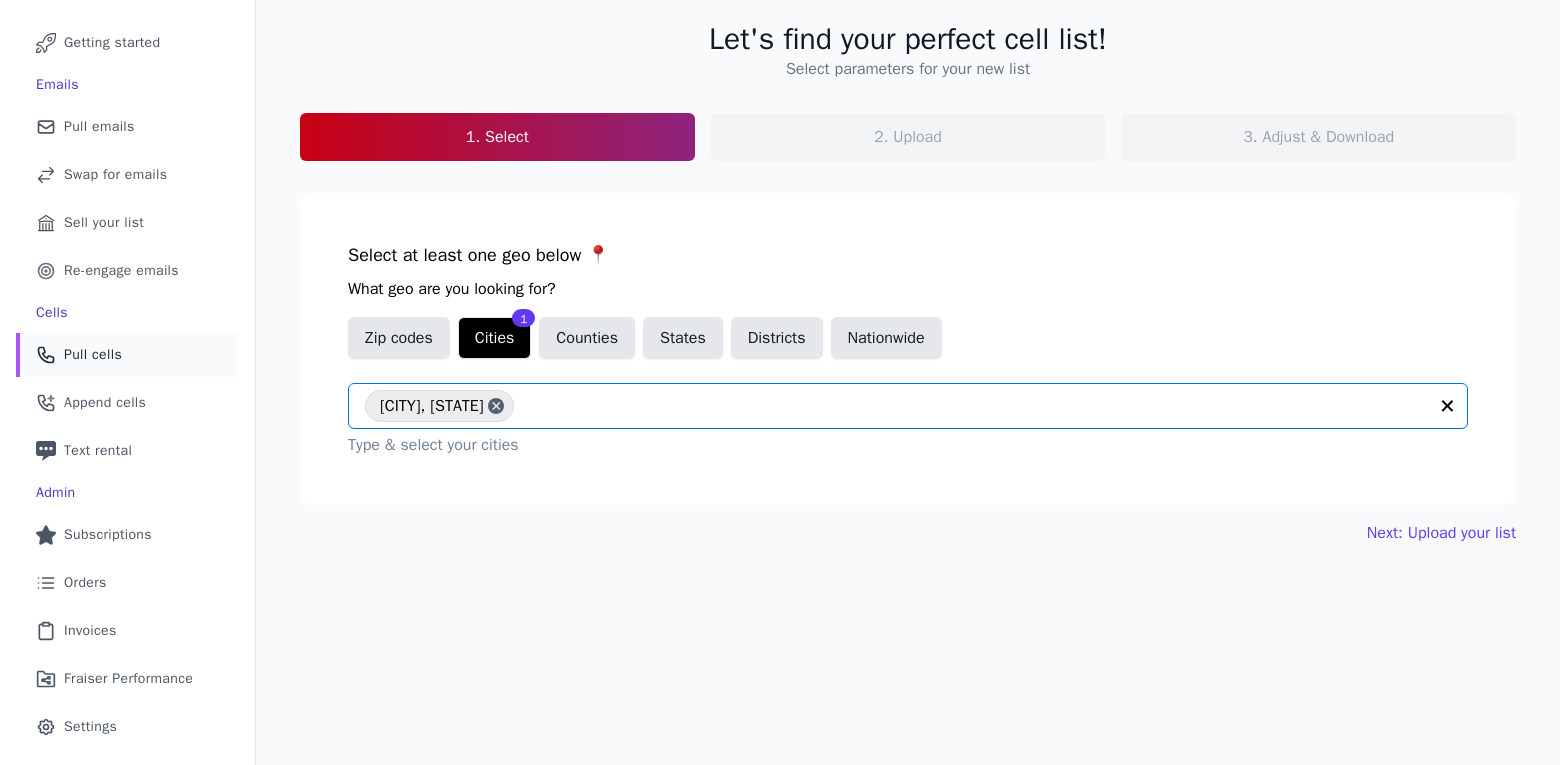 scroll, scrollTop: 140, scrollLeft: 0, axis: vertical 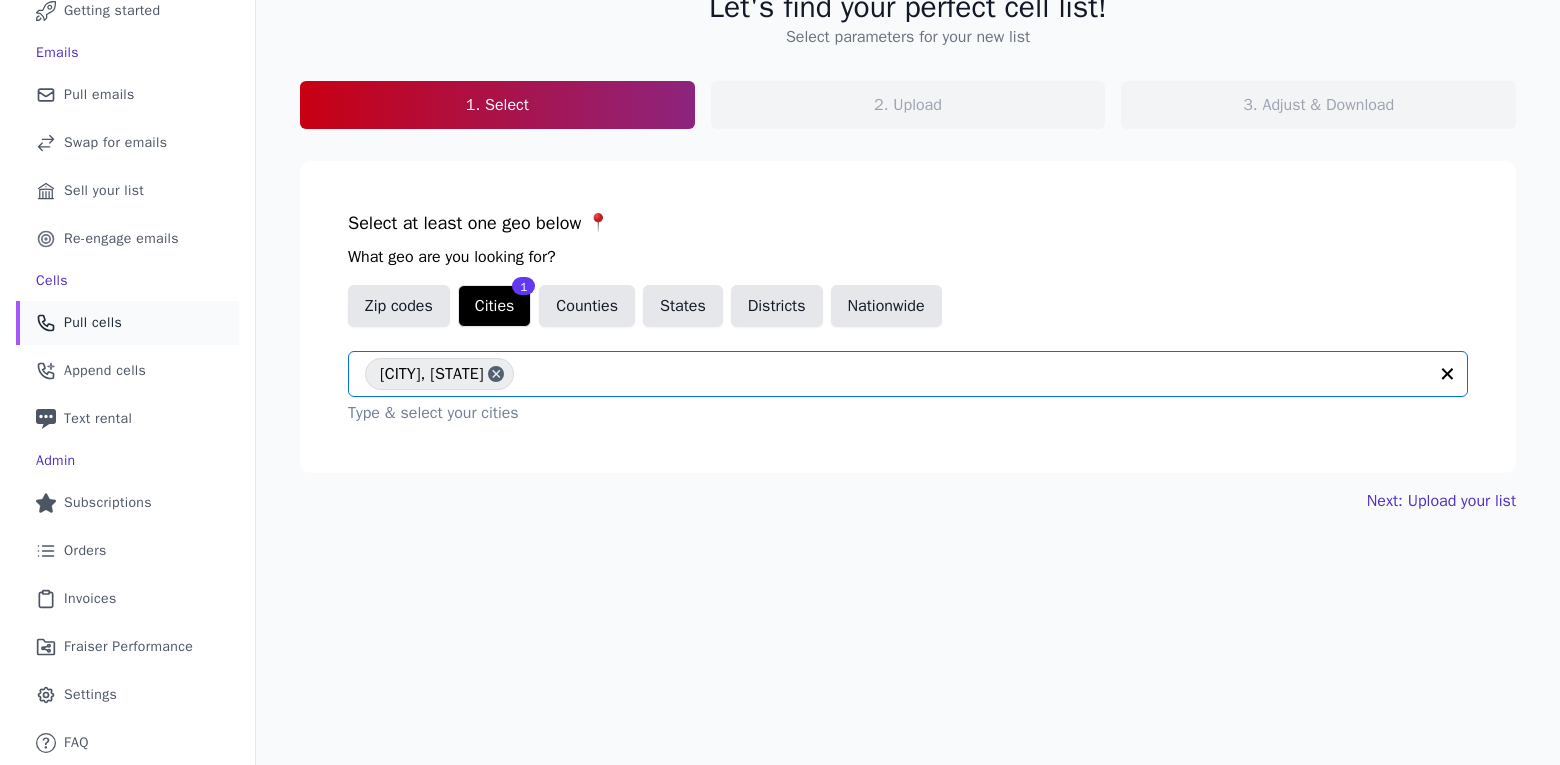 click on "Next: Upload your list" at bounding box center (1441, 501) 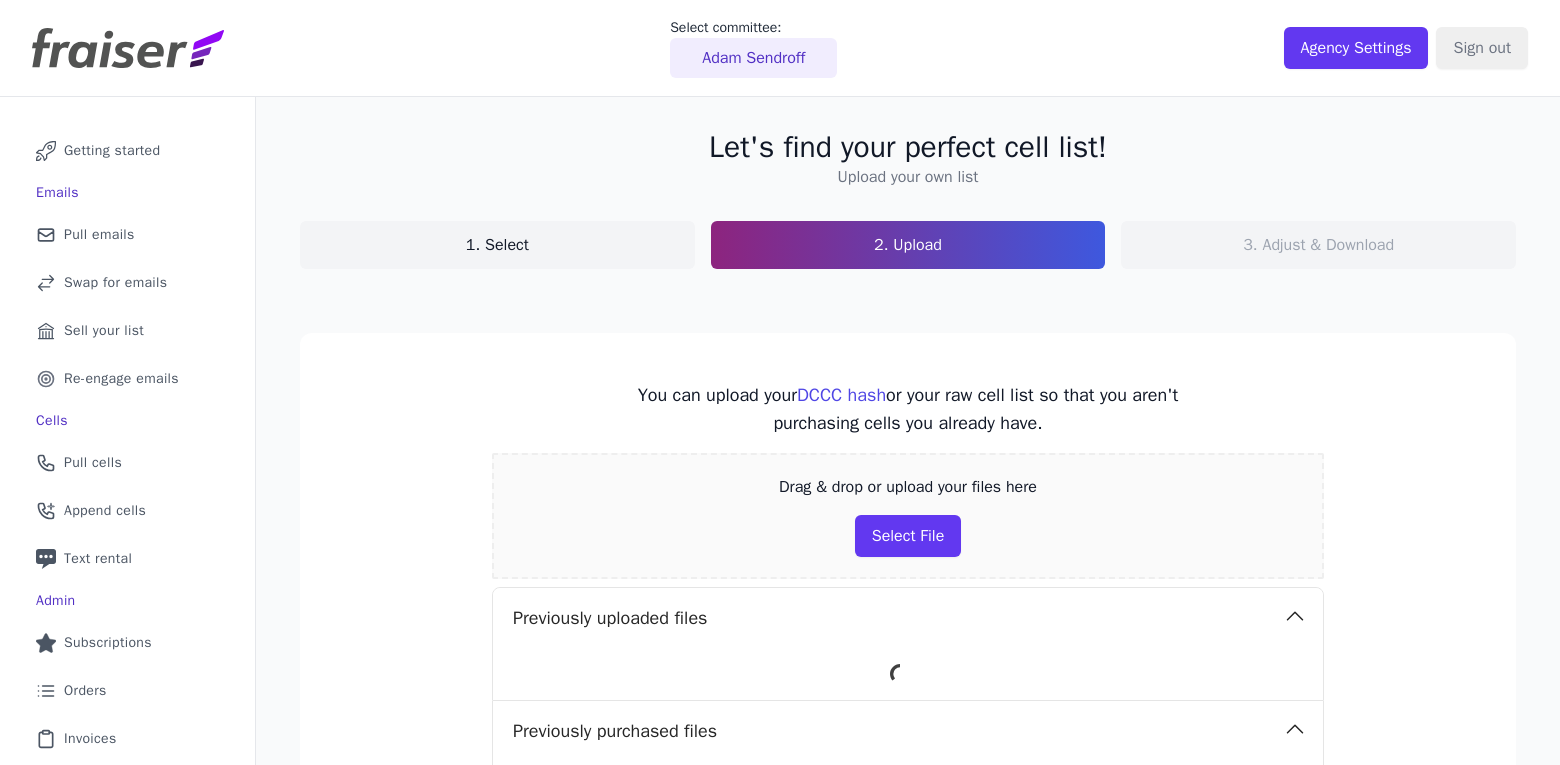 scroll, scrollTop: 0, scrollLeft: 0, axis: both 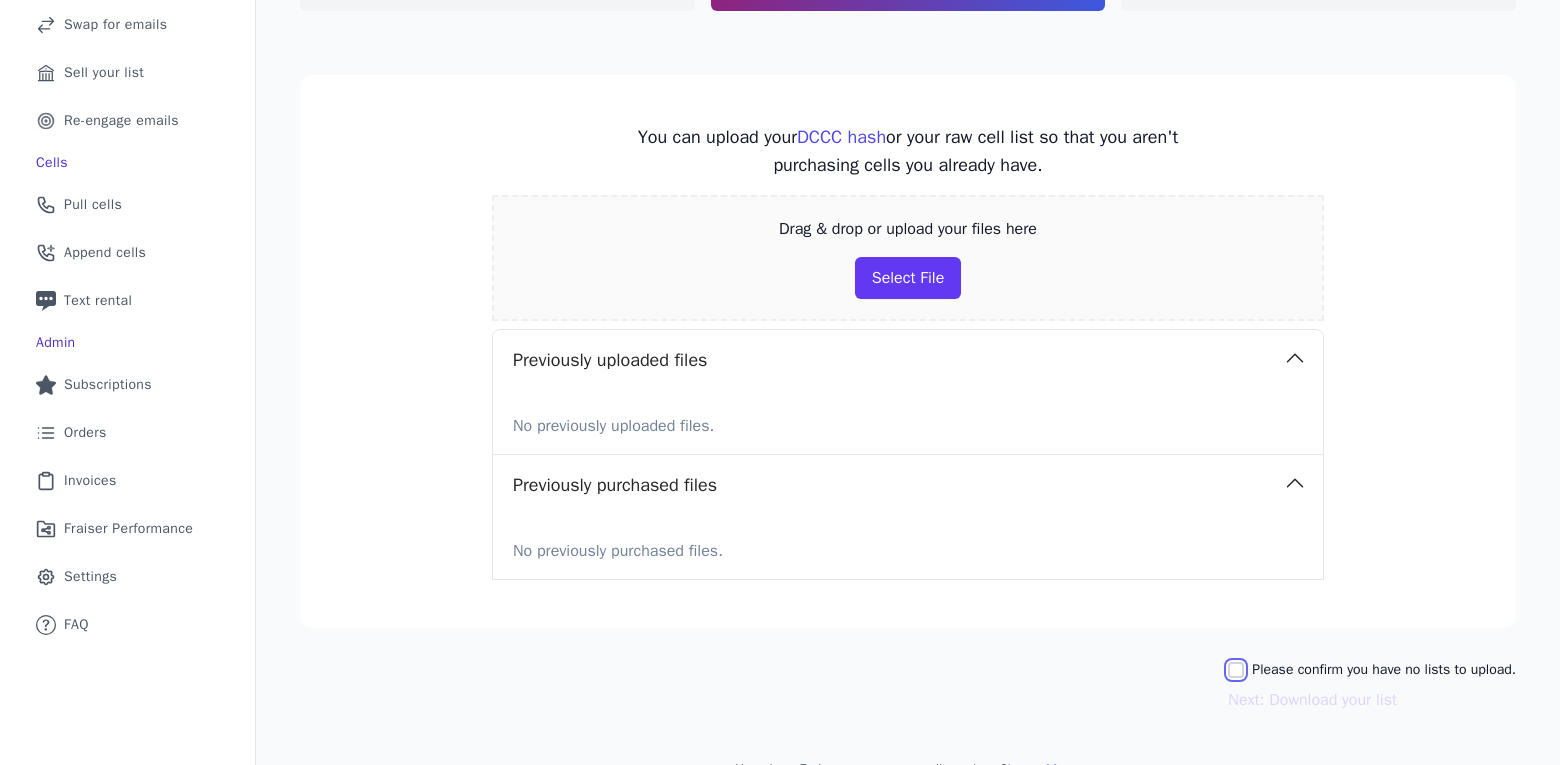 click on "Please confirm you have no lists to upload." at bounding box center [1236, 670] 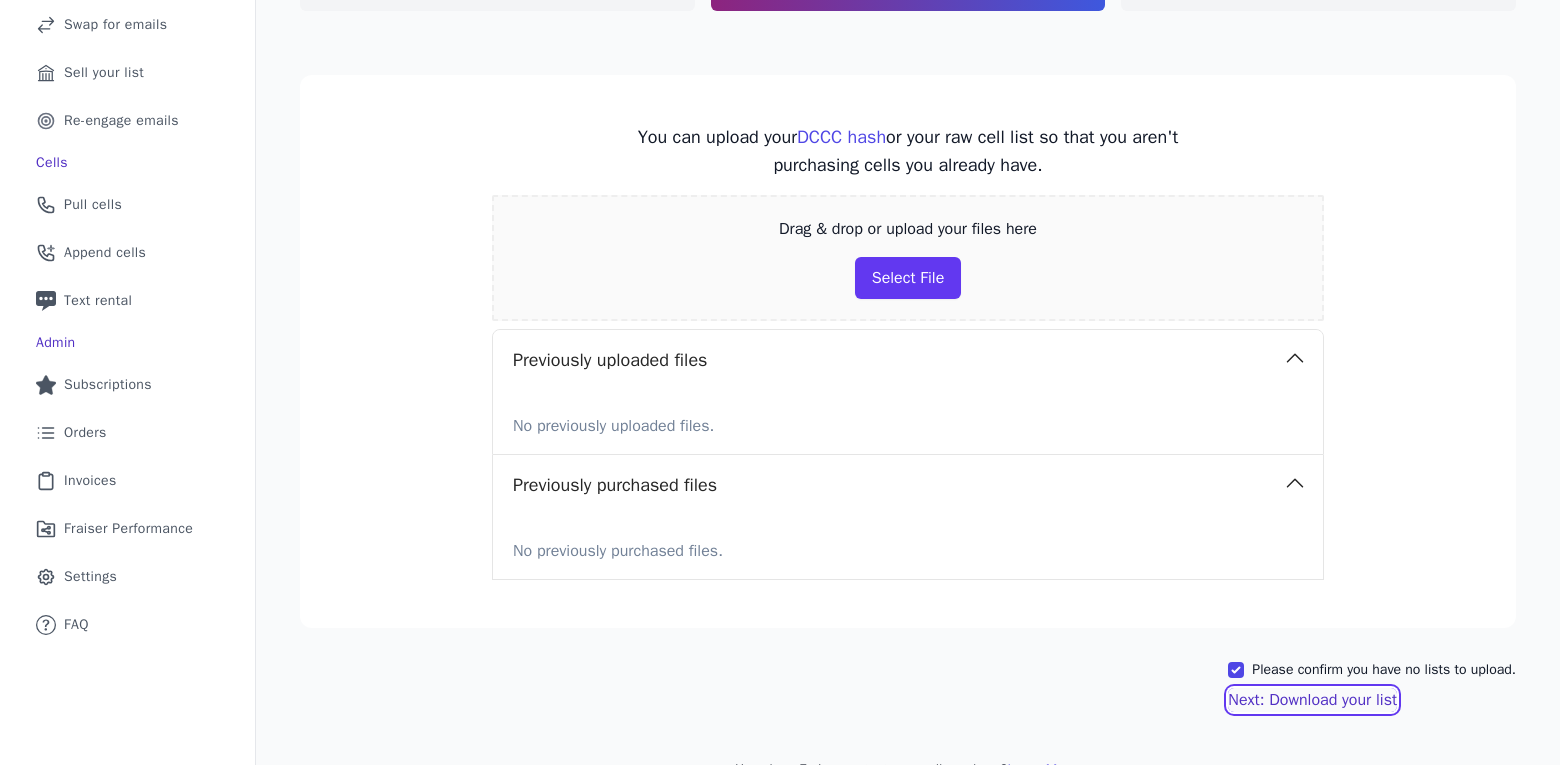 click on "Next: Download your list" at bounding box center (1312, 700) 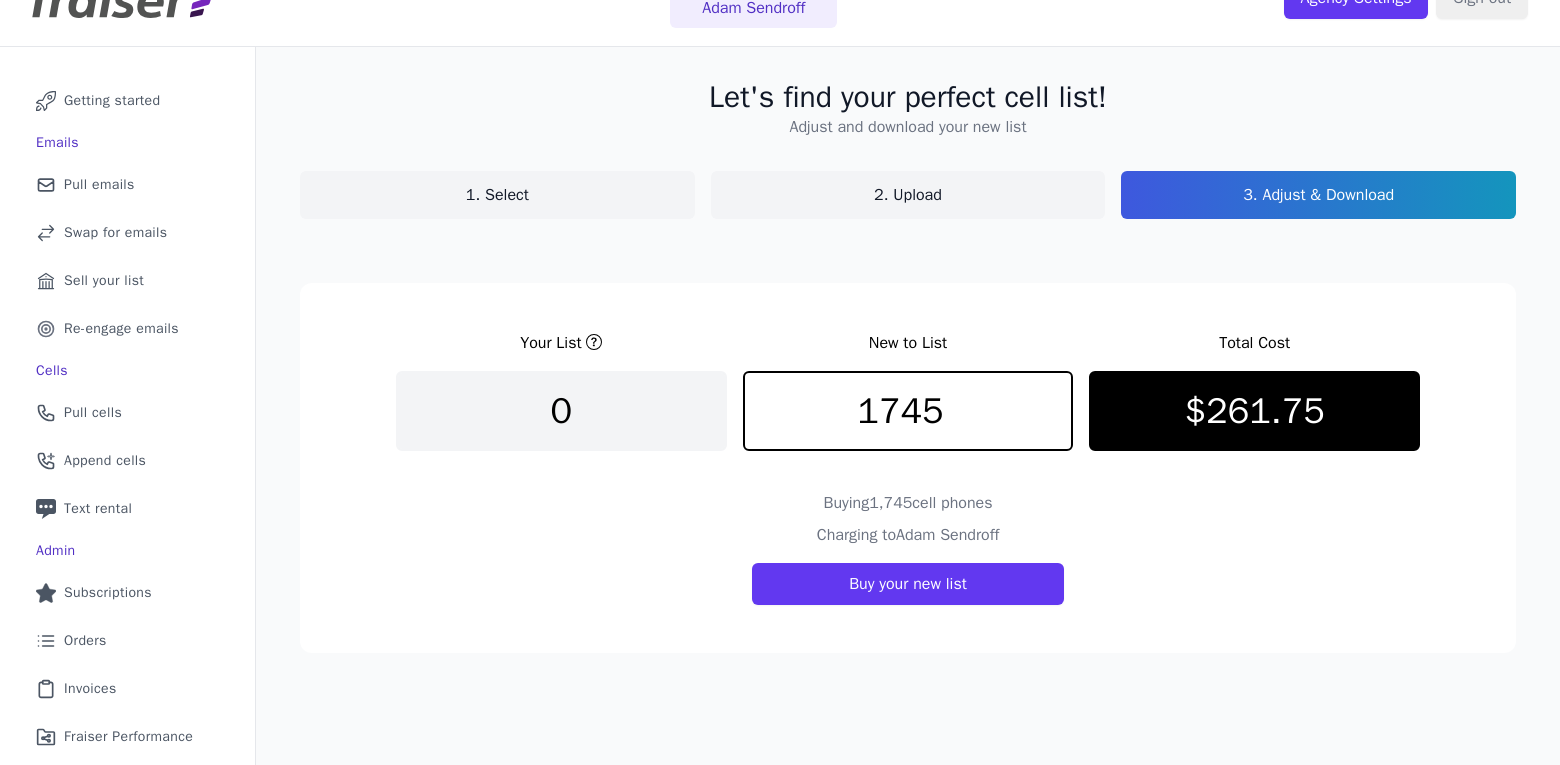 scroll, scrollTop: 52, scrollLeft: 0, axis: vertical 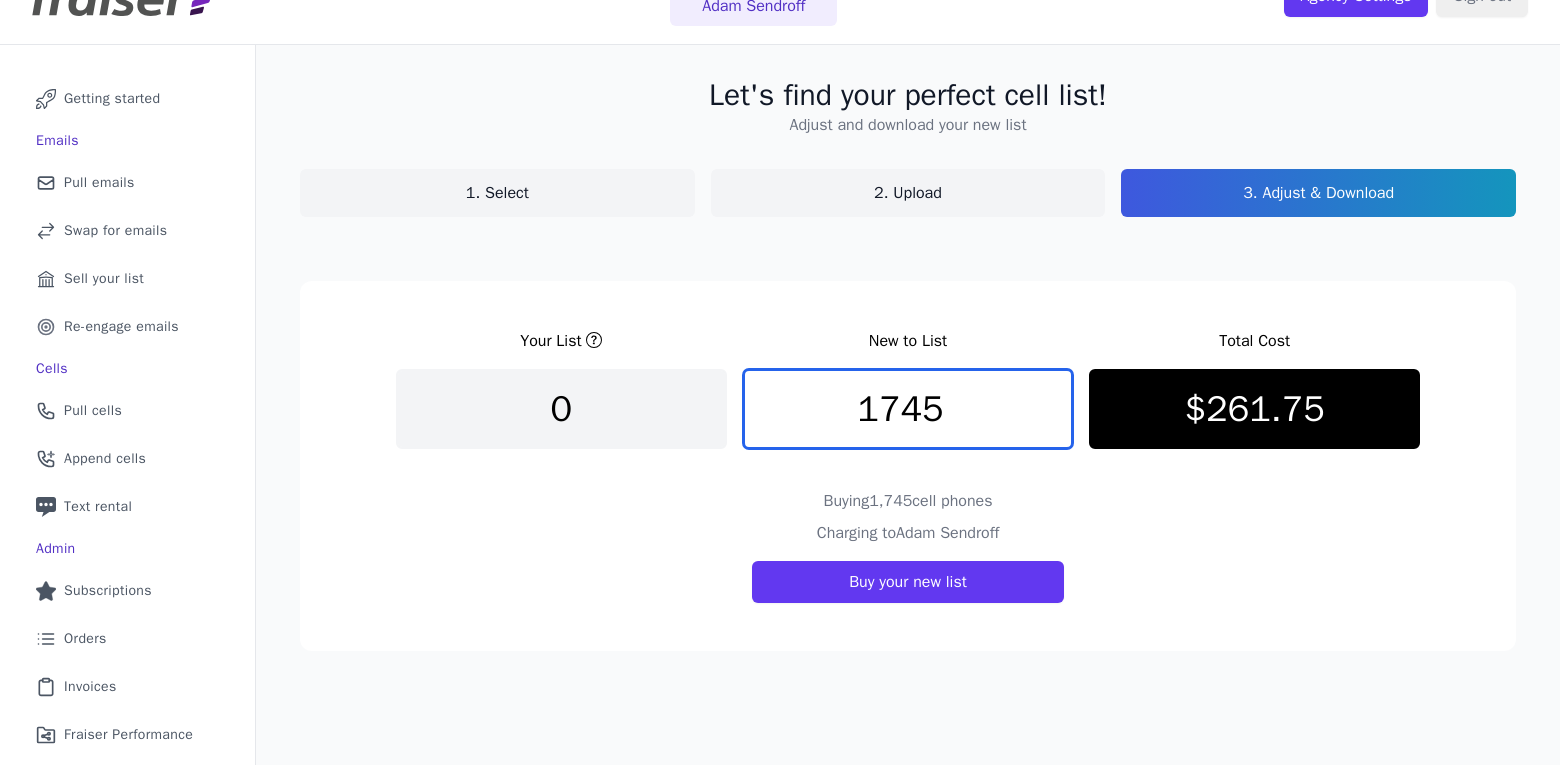 click on "1745" at bounding box center (908, 409) 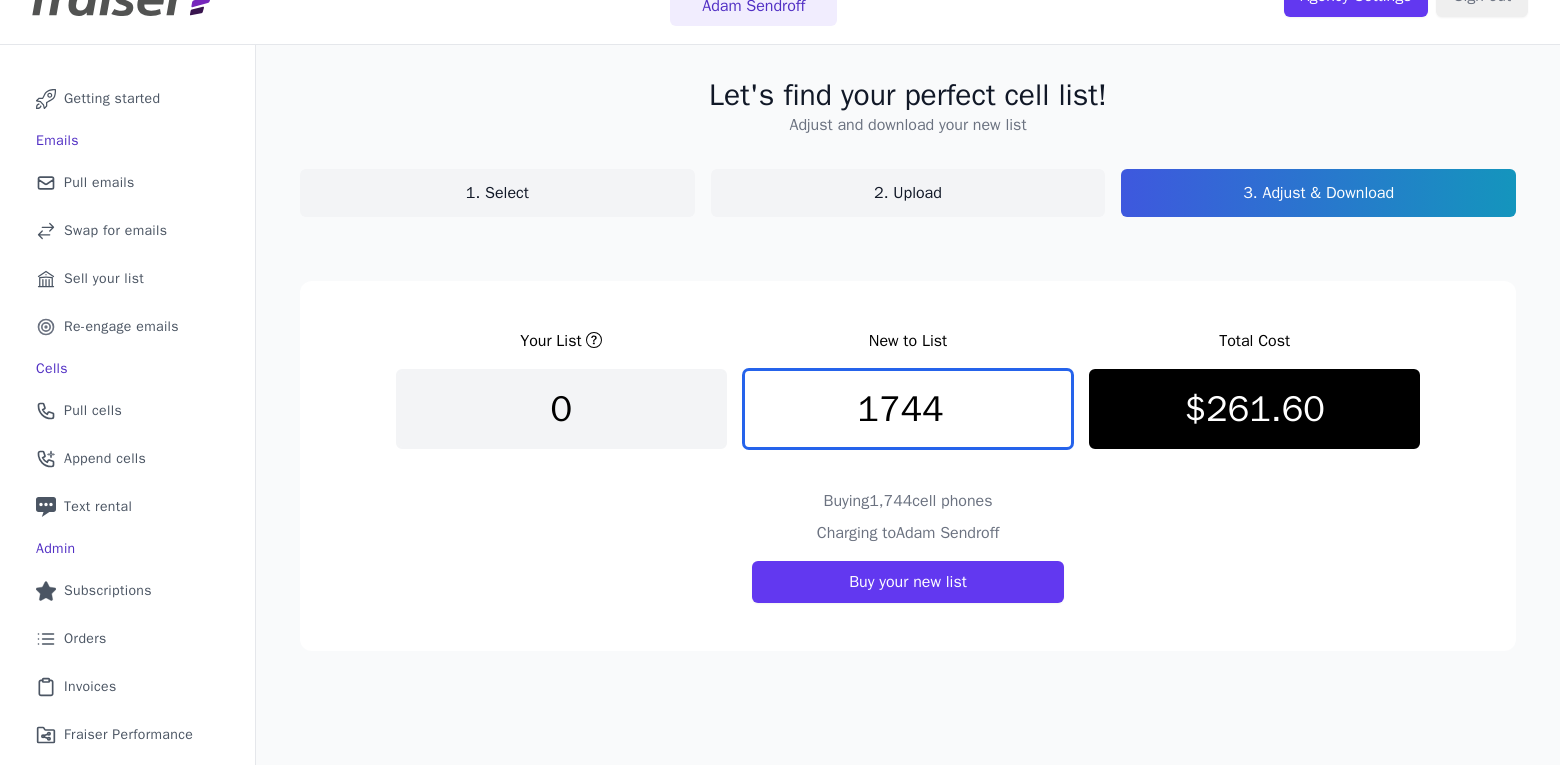 type on "1745" 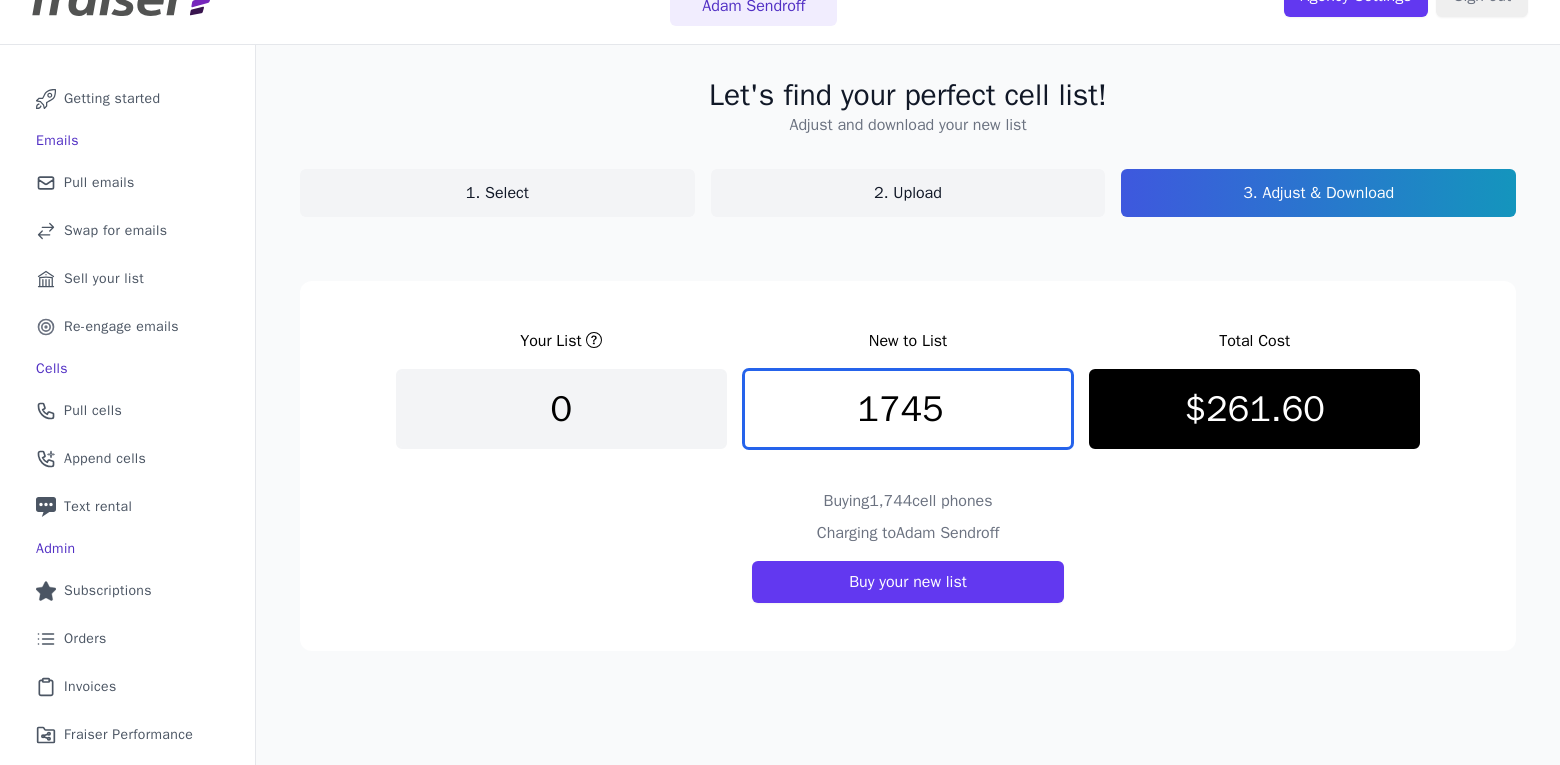 click on "1745" at bounding box center (908, 409) 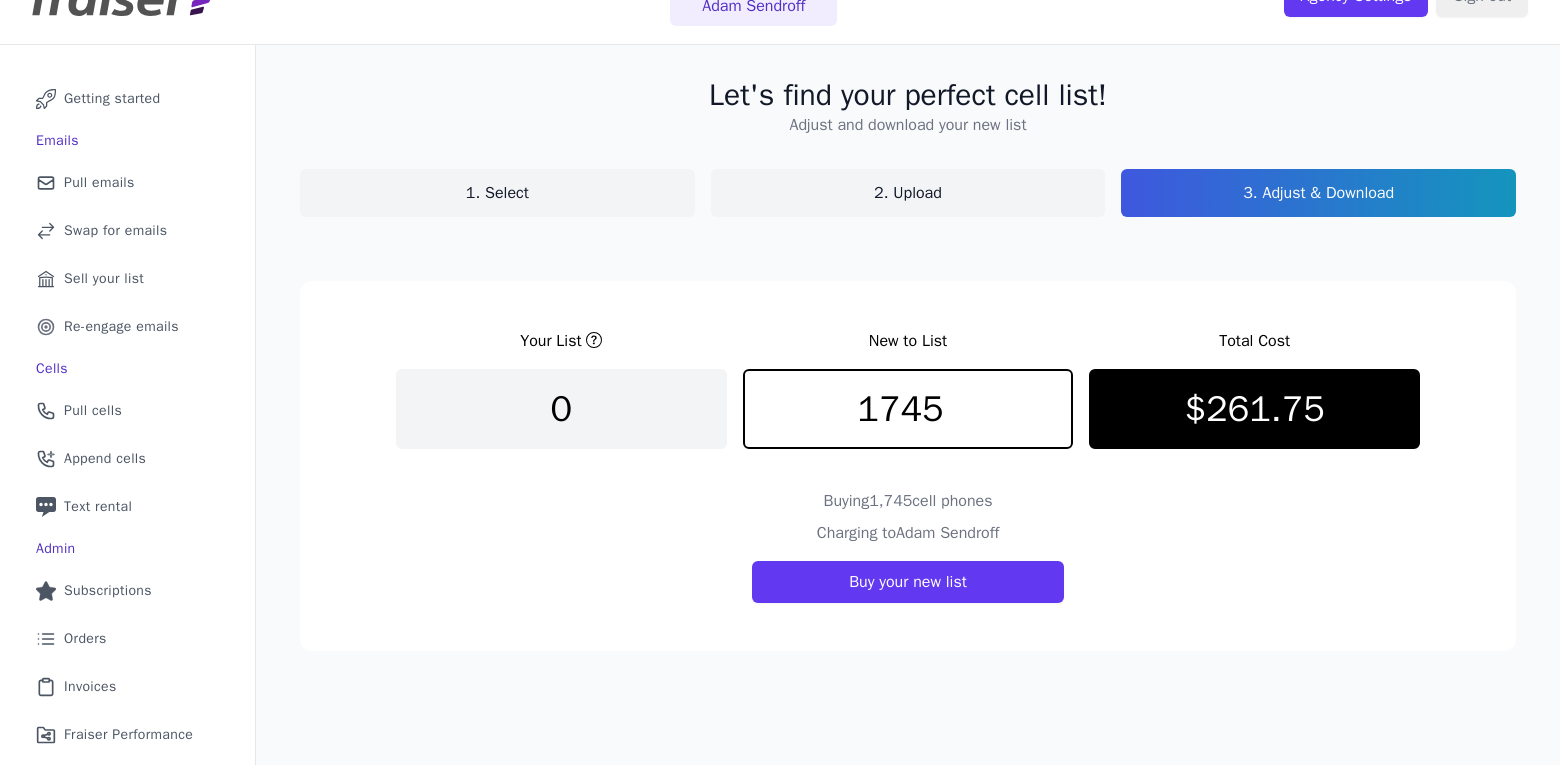 click on "1,745
Your List       New to List   Total Cost   0   1745     $261.75         Buying  1,745  cell phones   Charging to  [FIRST] [LAST]   Buy your new list" at bounding box center [908, 466] 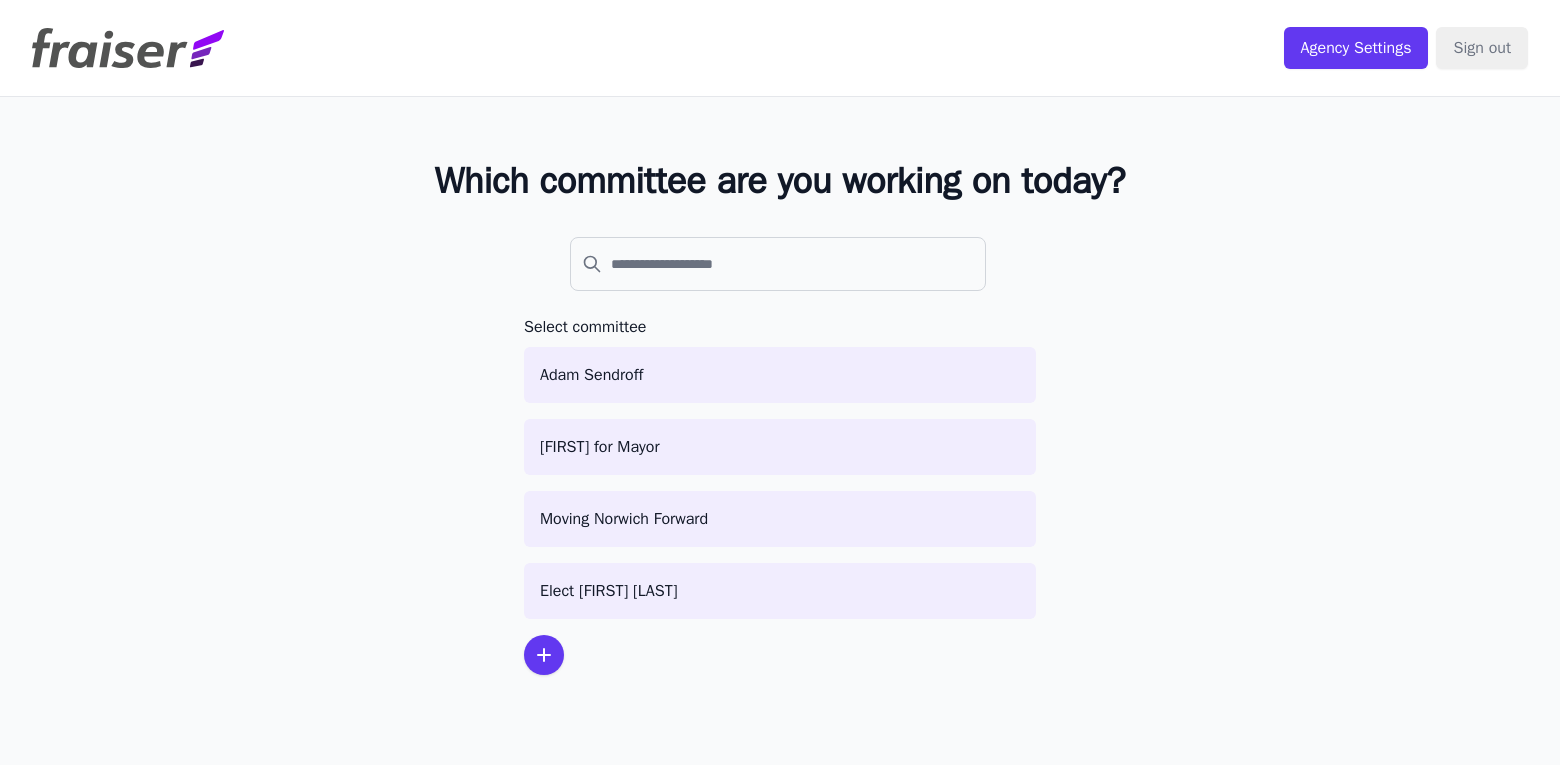scroll, scrollTop: 0, scrollLeft: 0, axis: both 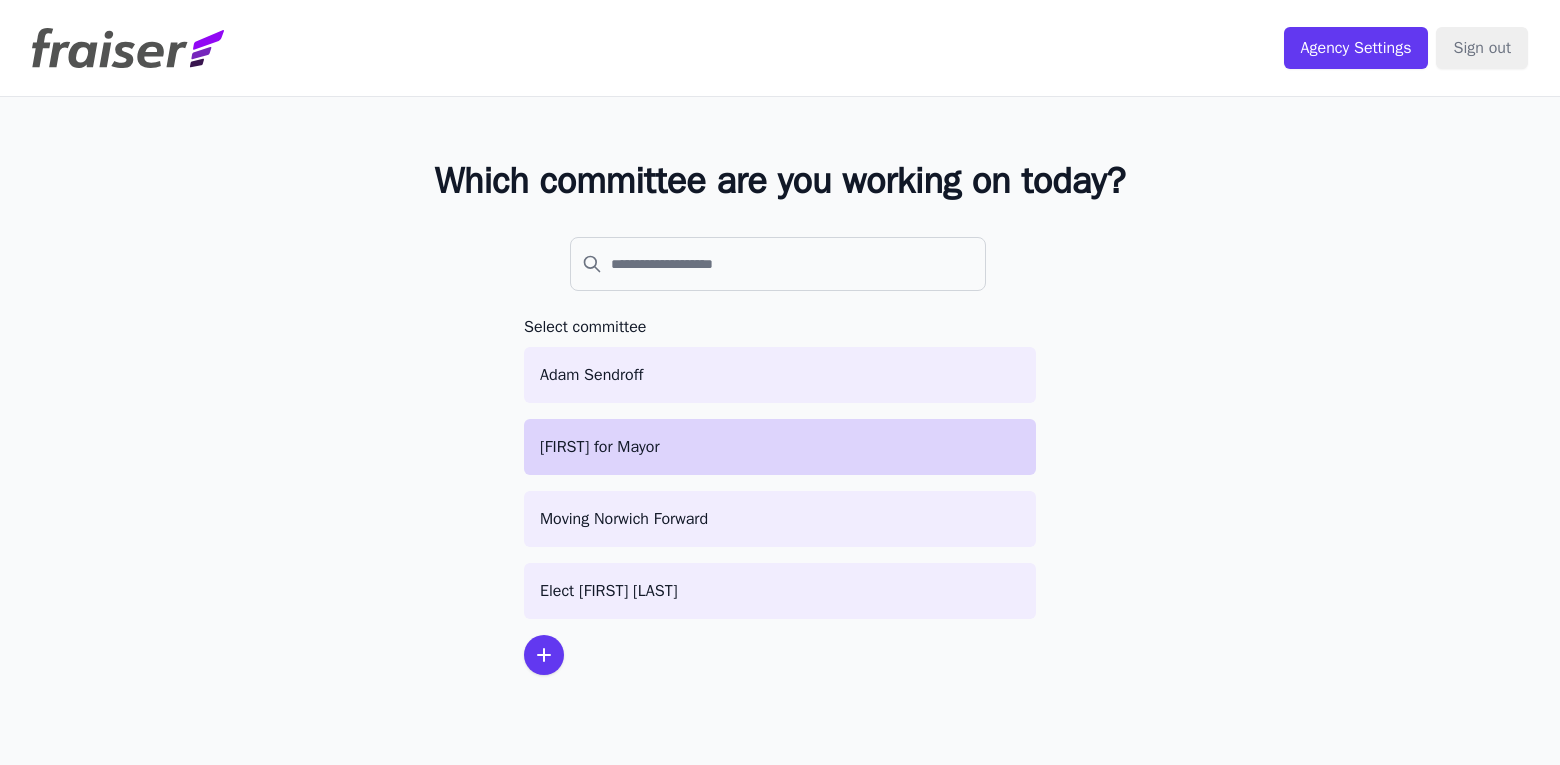 click on "[FIRST] for Mayor" at bounding box center [780, 447] 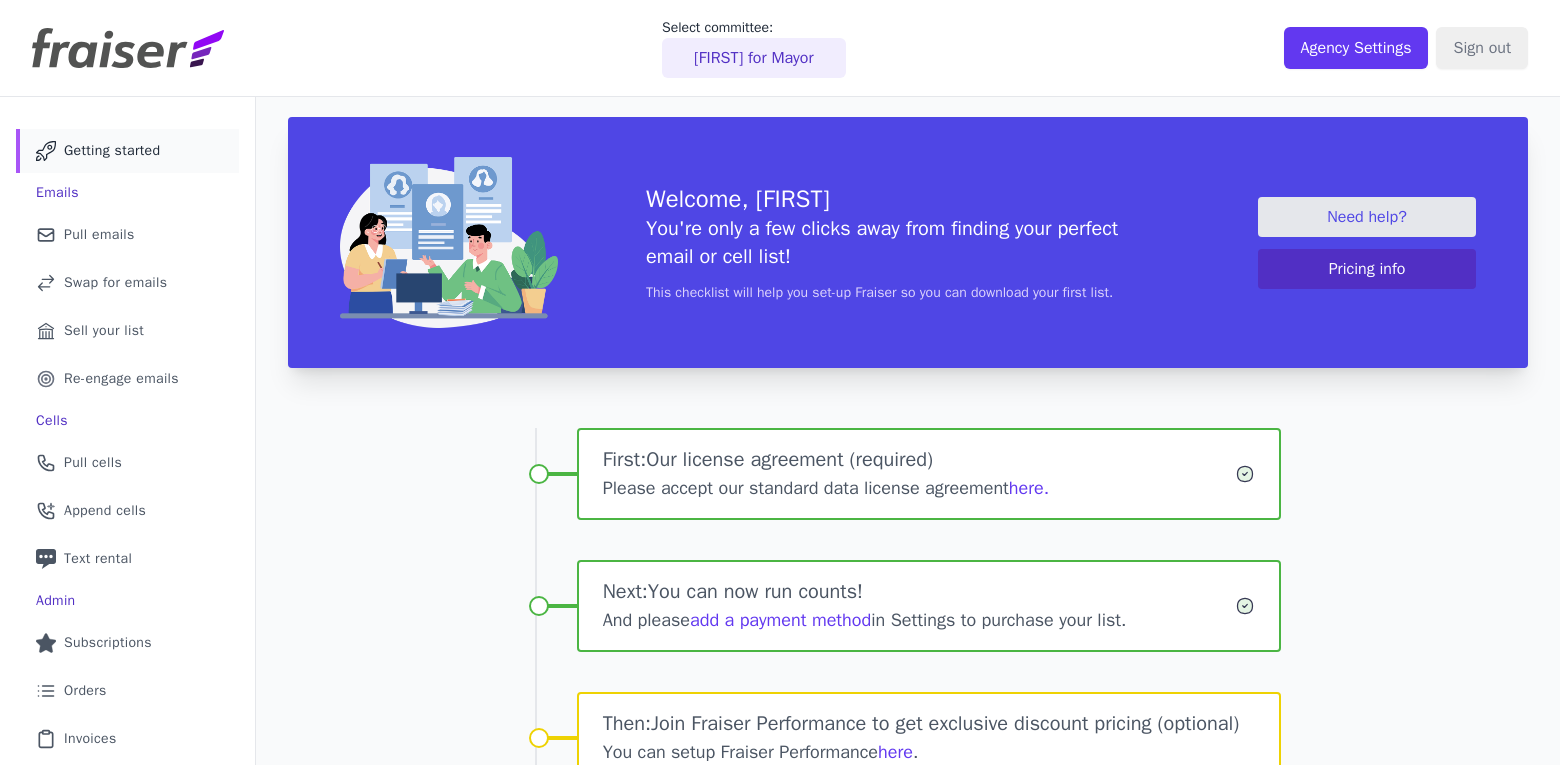 scroll, scrollTop: 0, scrollLeft: 0, axis: both 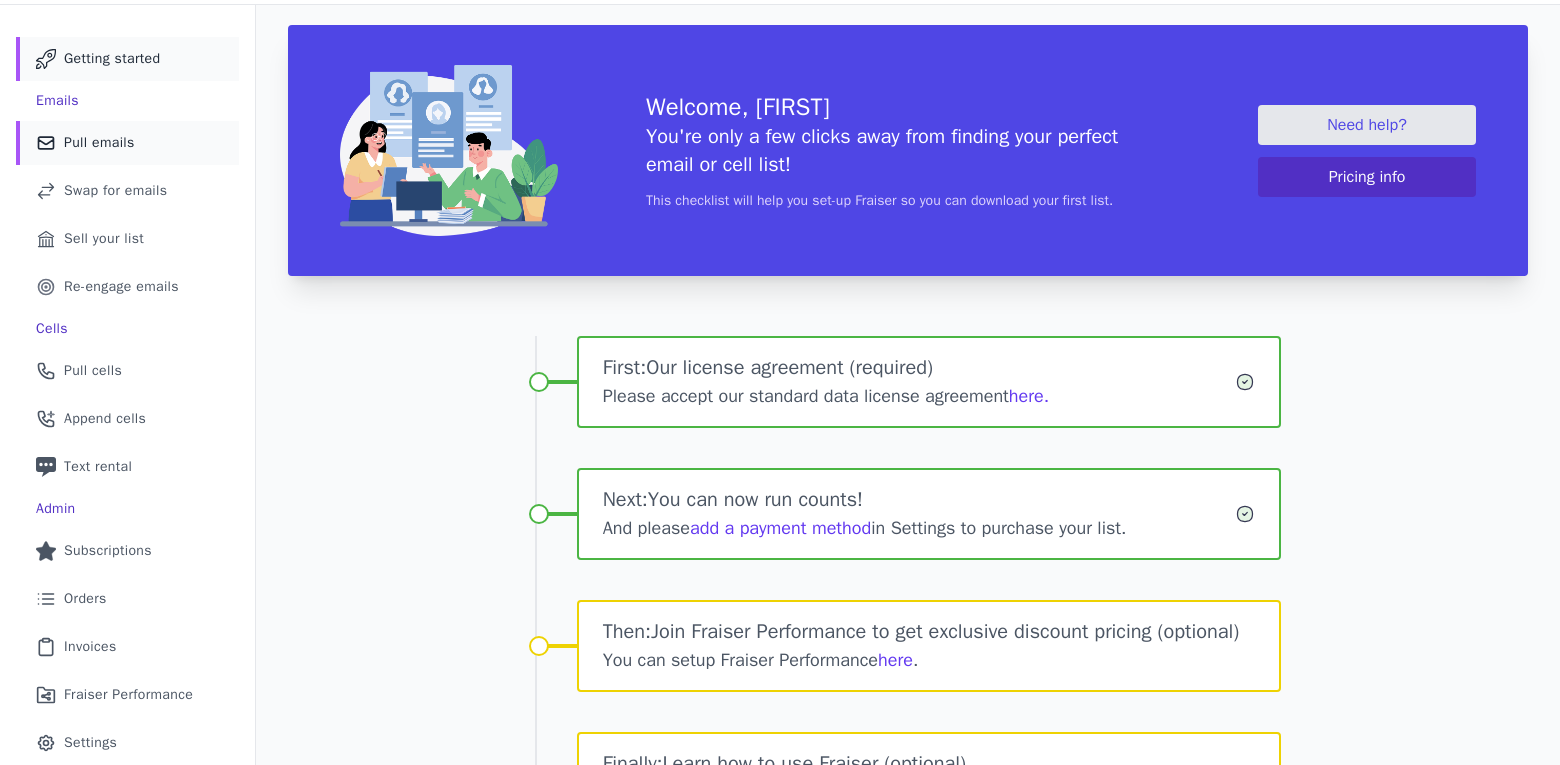 click on "Pull emails" at bounding box center (99, 143) 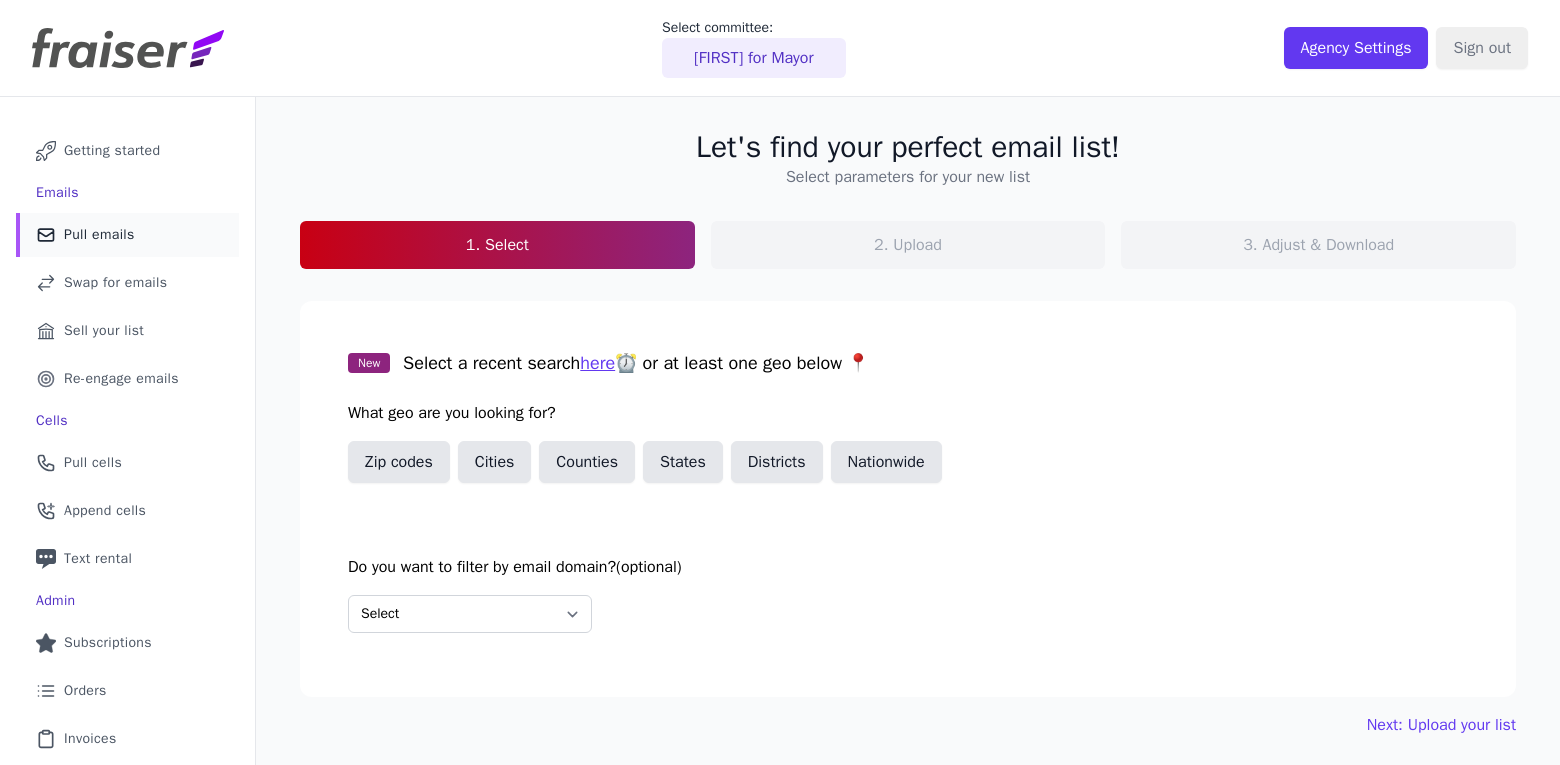 scroll, scrollTop: 0, scrollLeft: 0, axis: both 